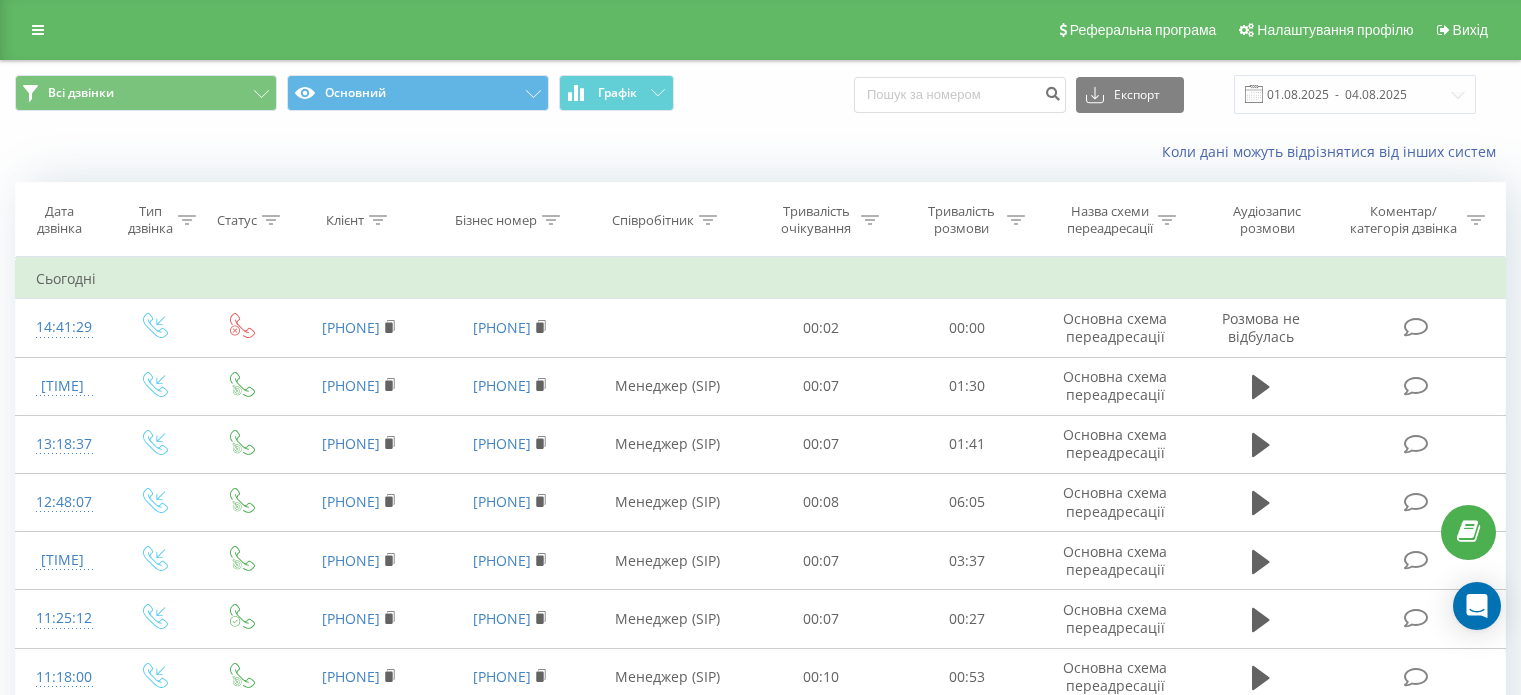 scroll, scrollTop: 0, scrollLeft: 0, axis: both 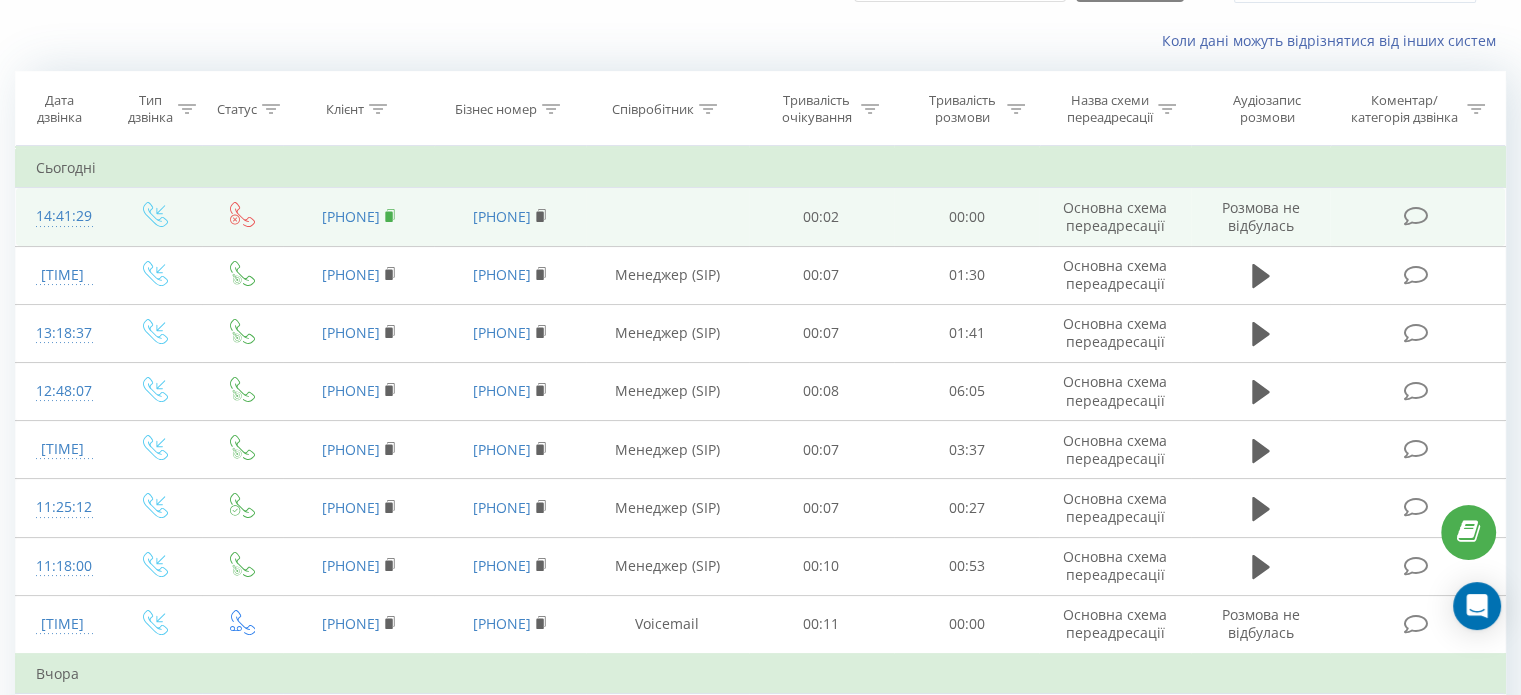 click 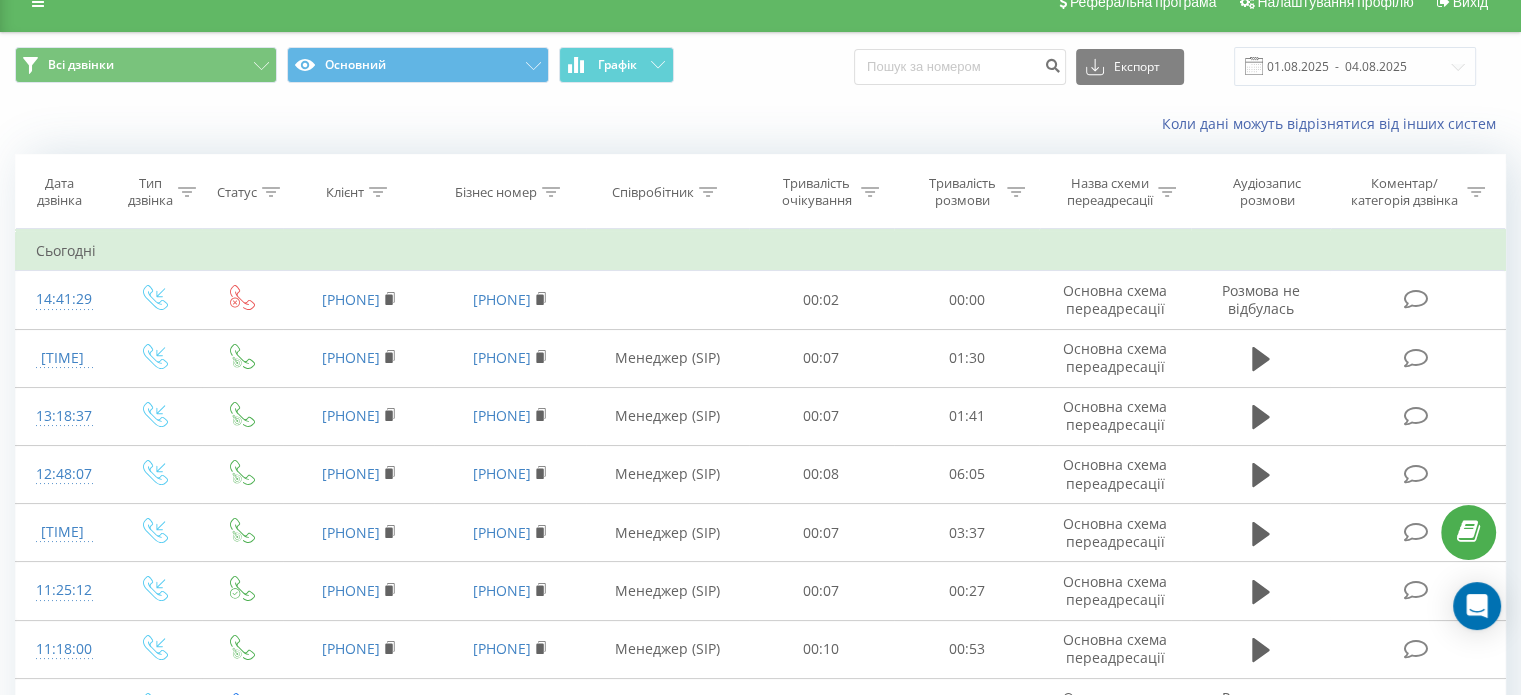 scroll, scrollTop: 0, scrollLeft: 0, axis: both 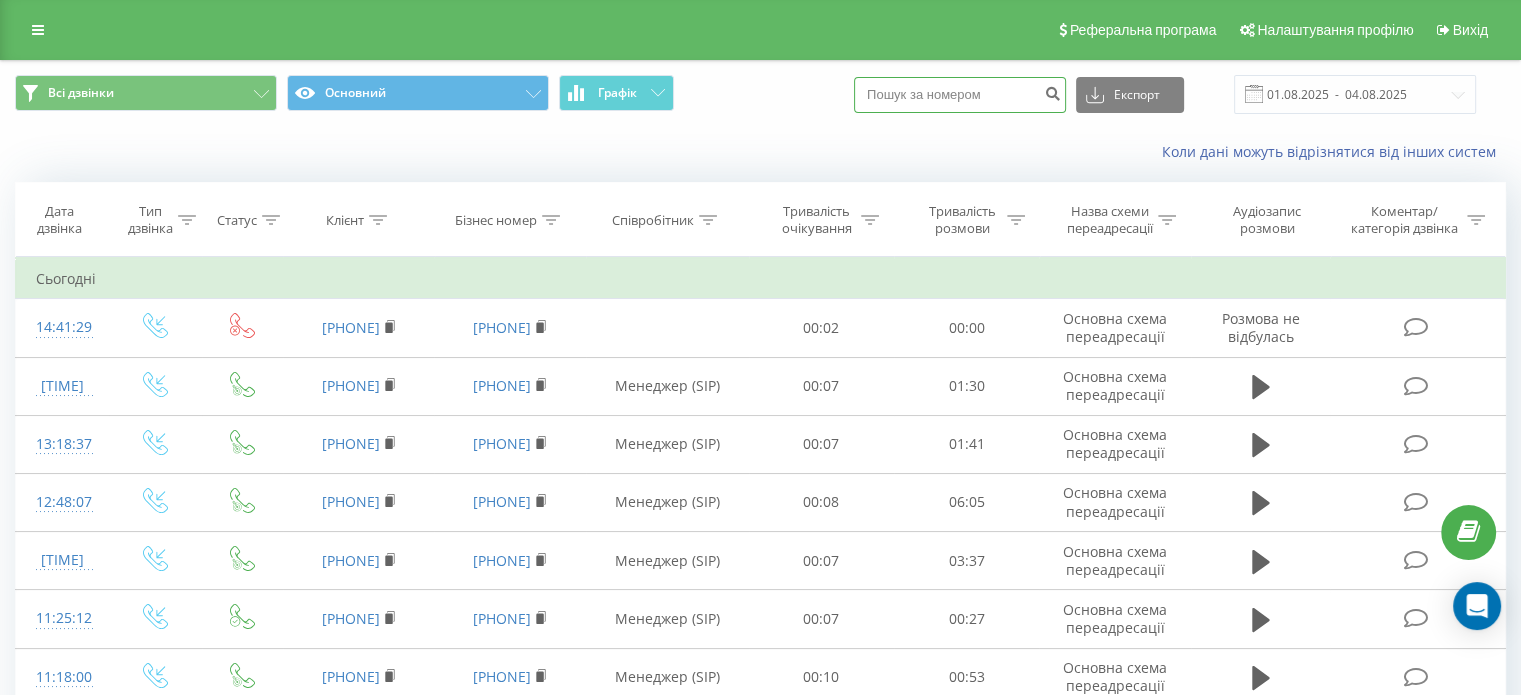 click at bounding box center [960, 95] 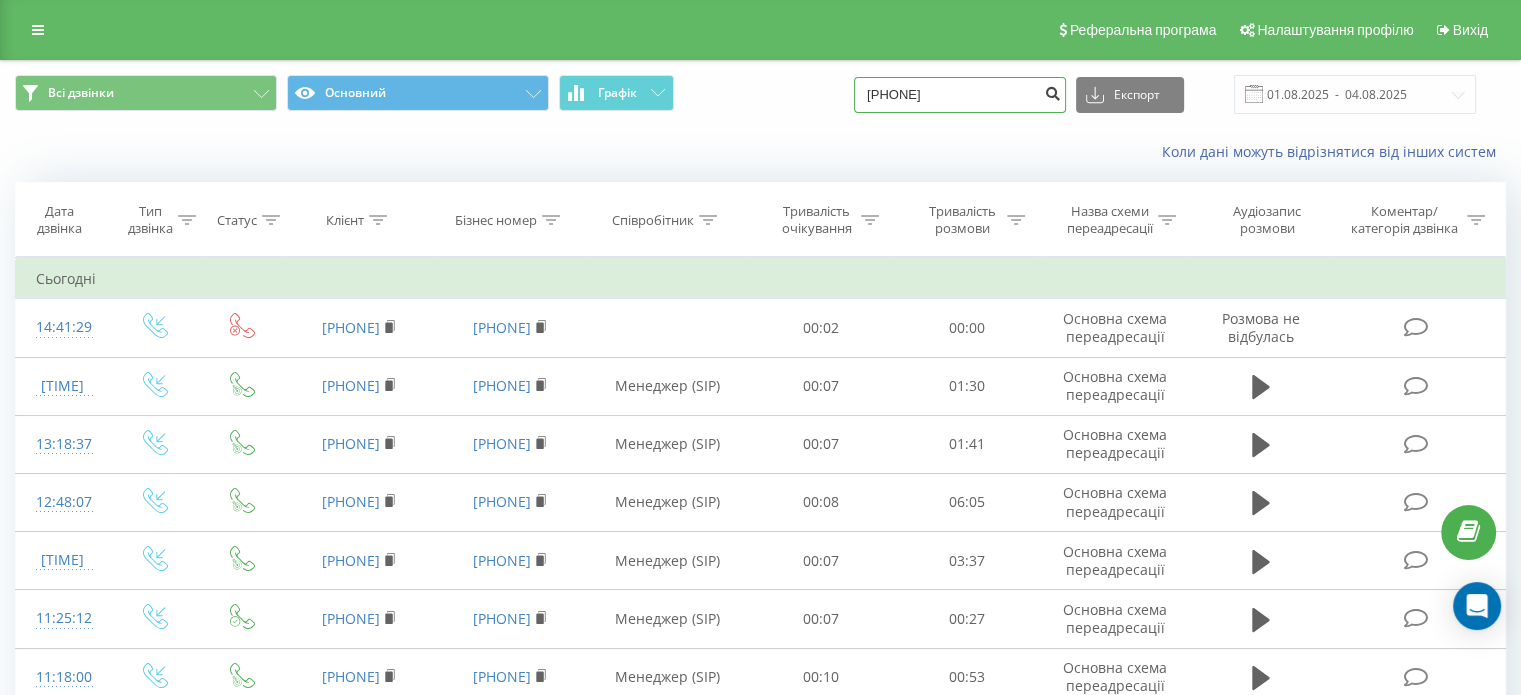 type on "[PHONE]" 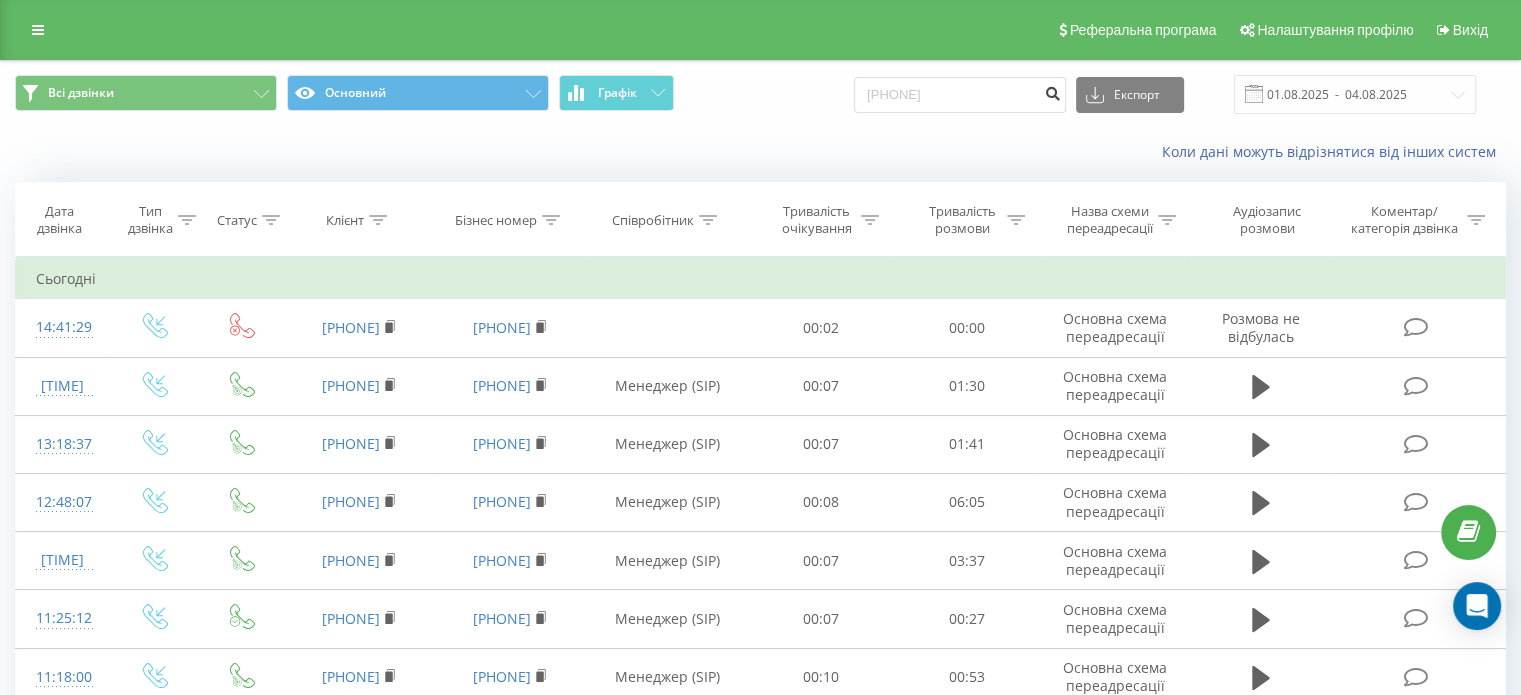 click at bounding box center (1052, 91) 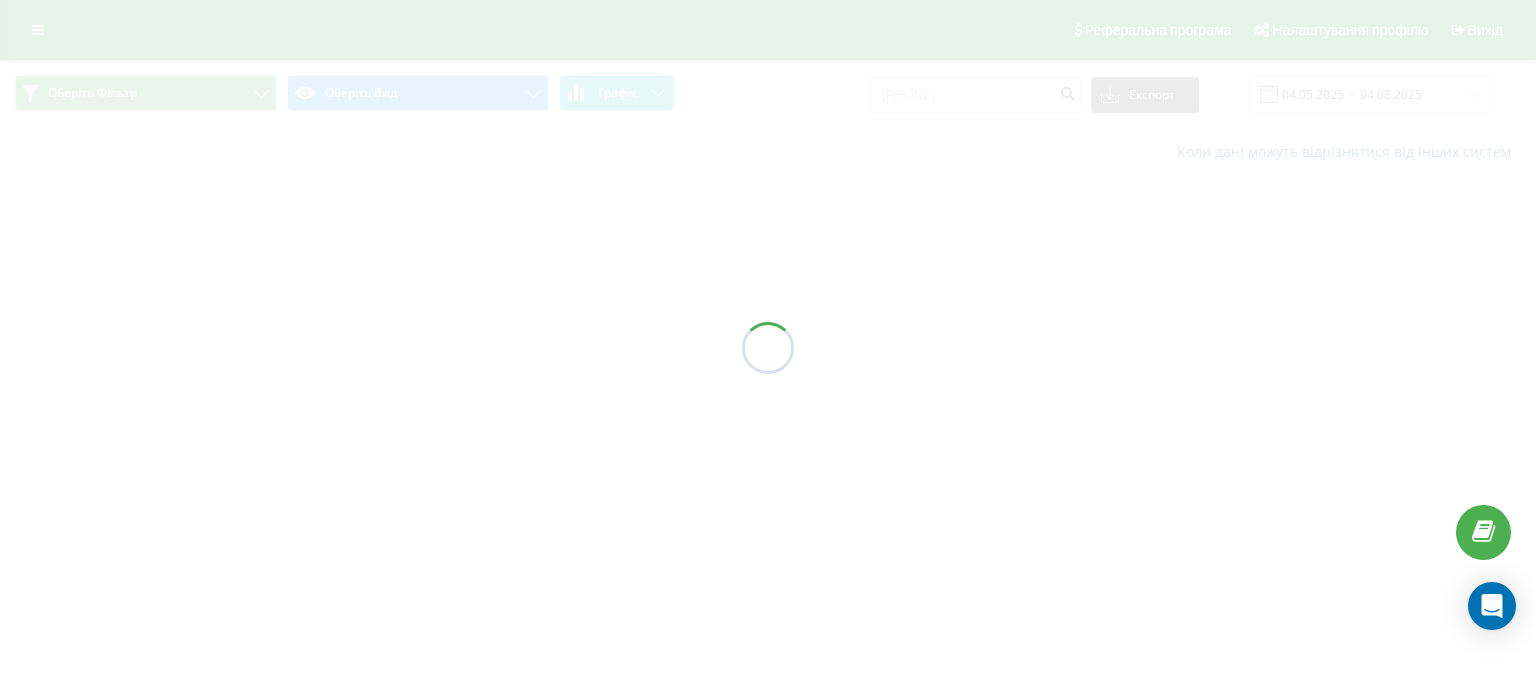 scroll, scrollTop: 0, scrollLeft: 0, axis: both 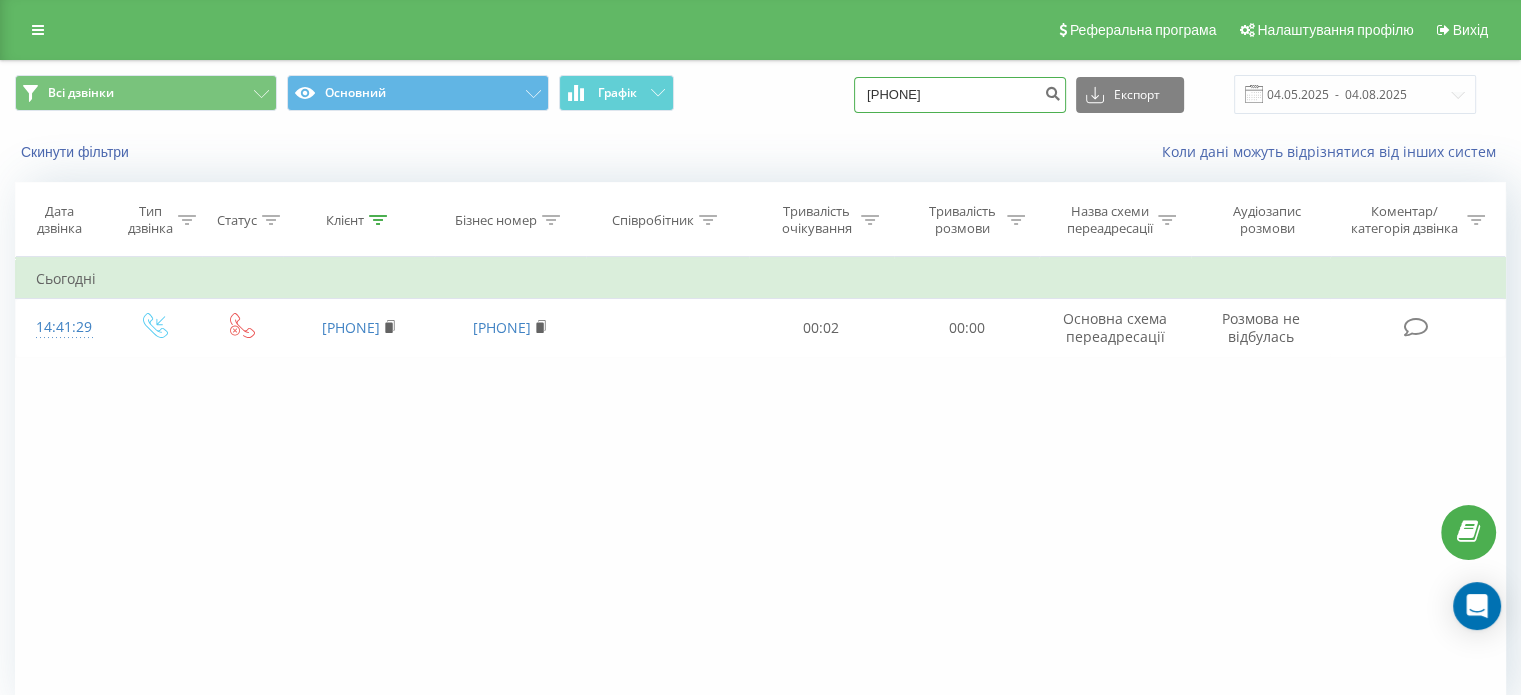 drag, startPoint x: 977, startPoint y: 93, endPoint x: 752, endPoint y: 114, distance: 225.97787 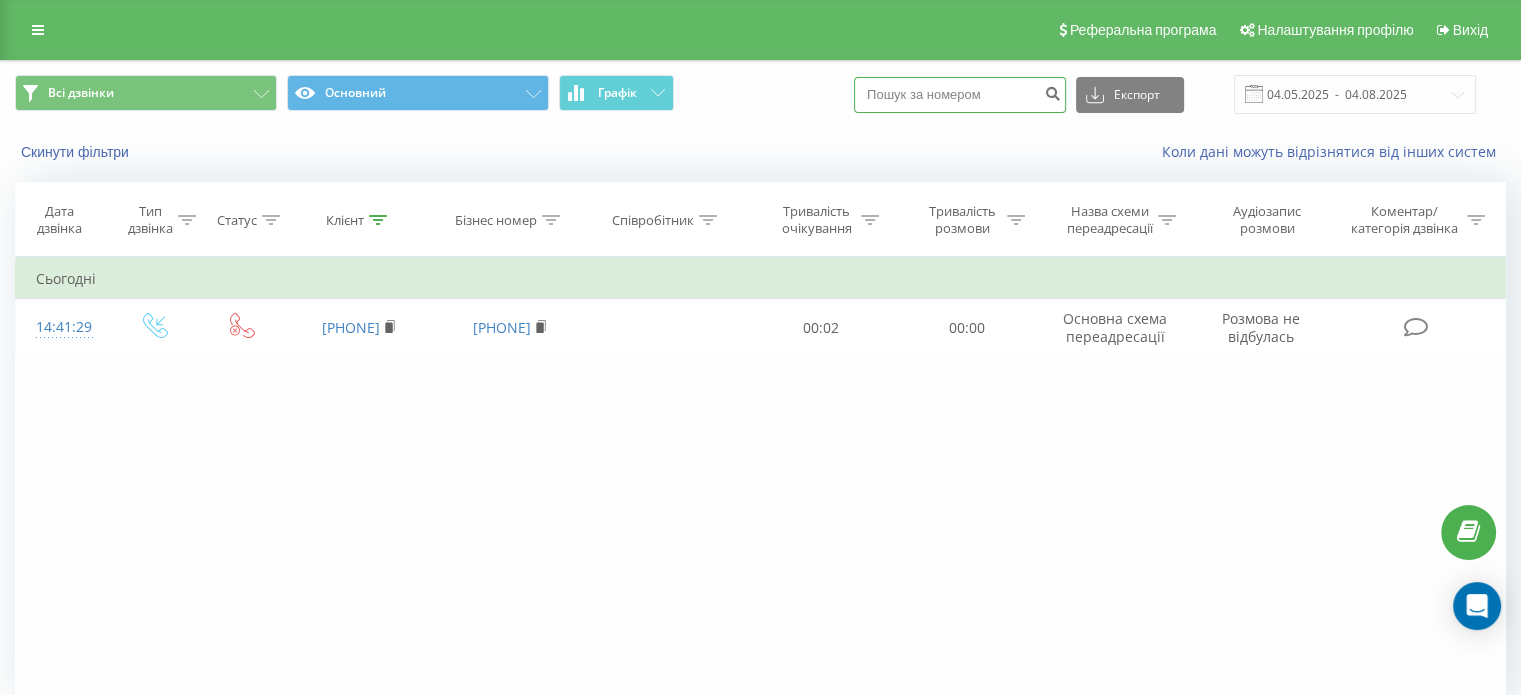 type 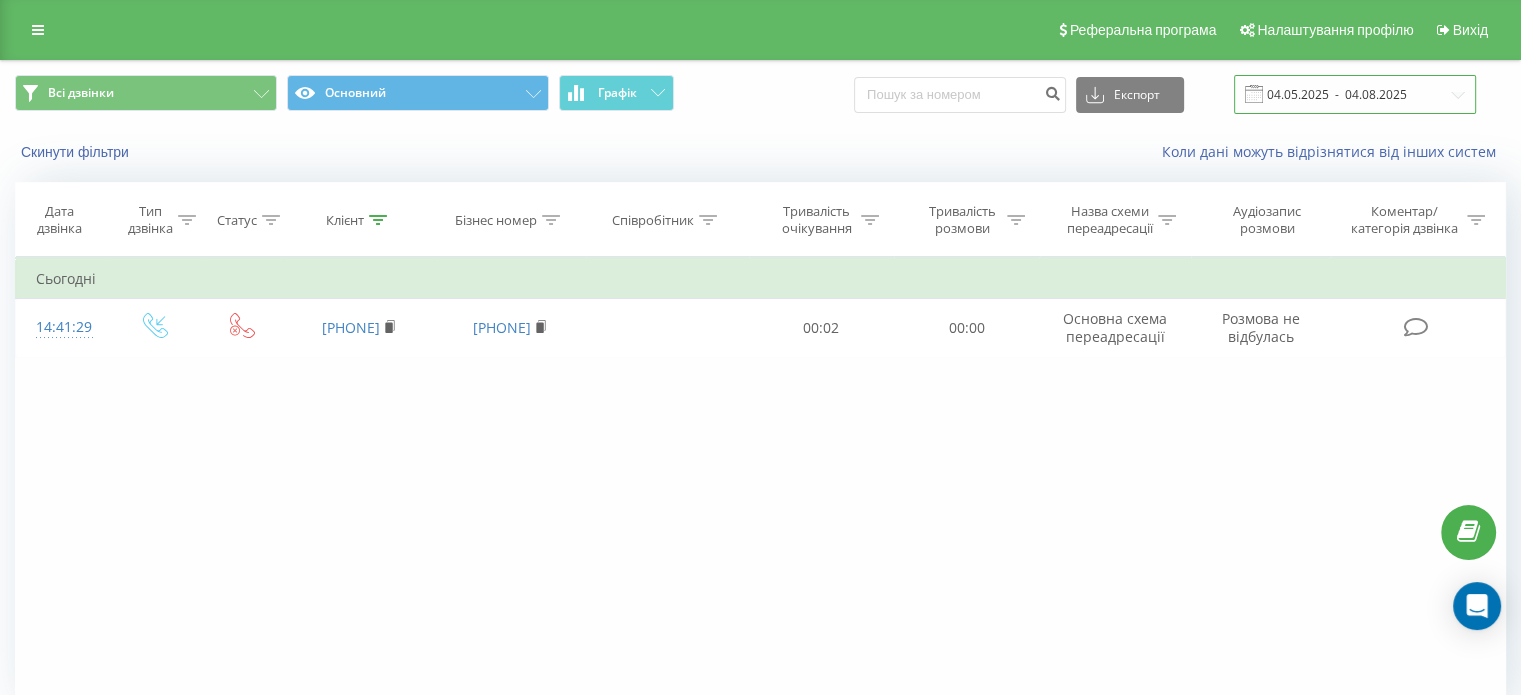 click on "04.05.2025  -  04.08.2025" at bounding box center [1355, 94] 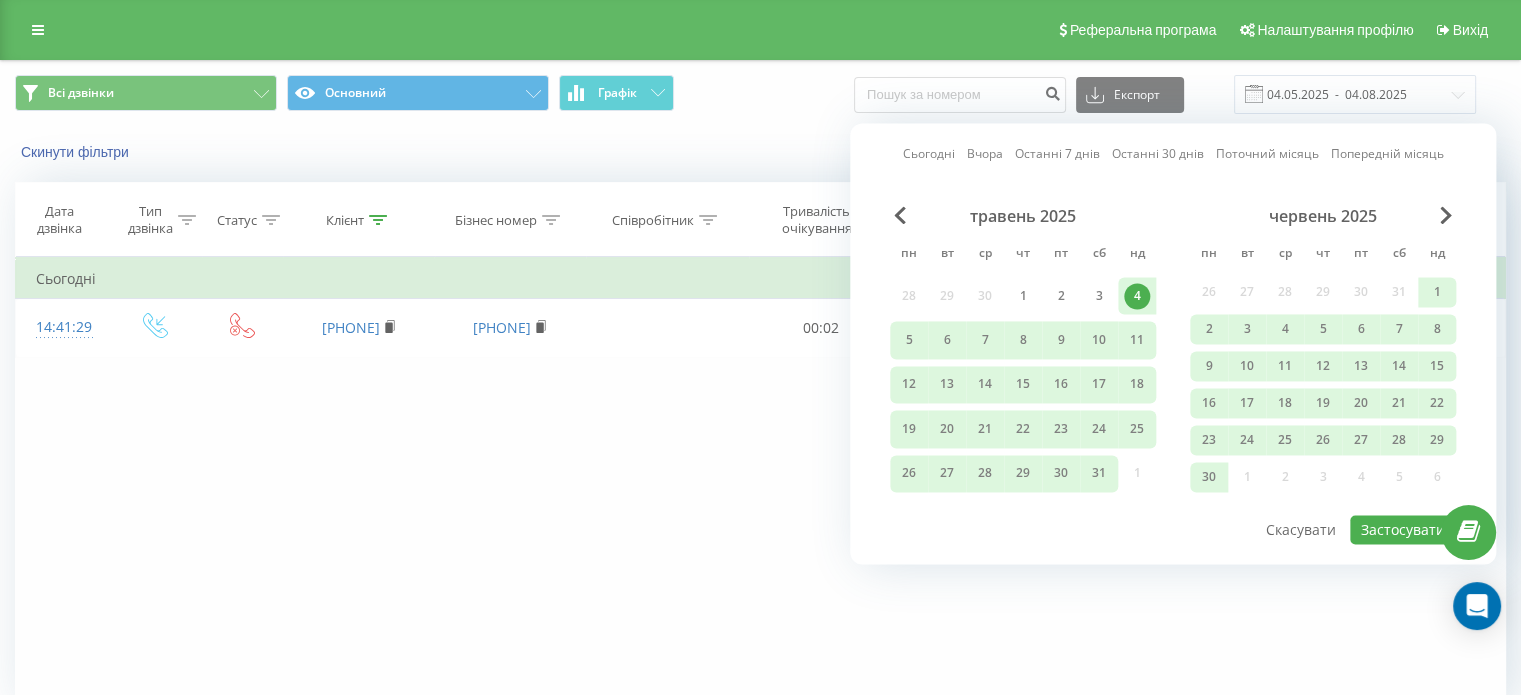 click on "Сьогодні" at bounding box center [929, 154] 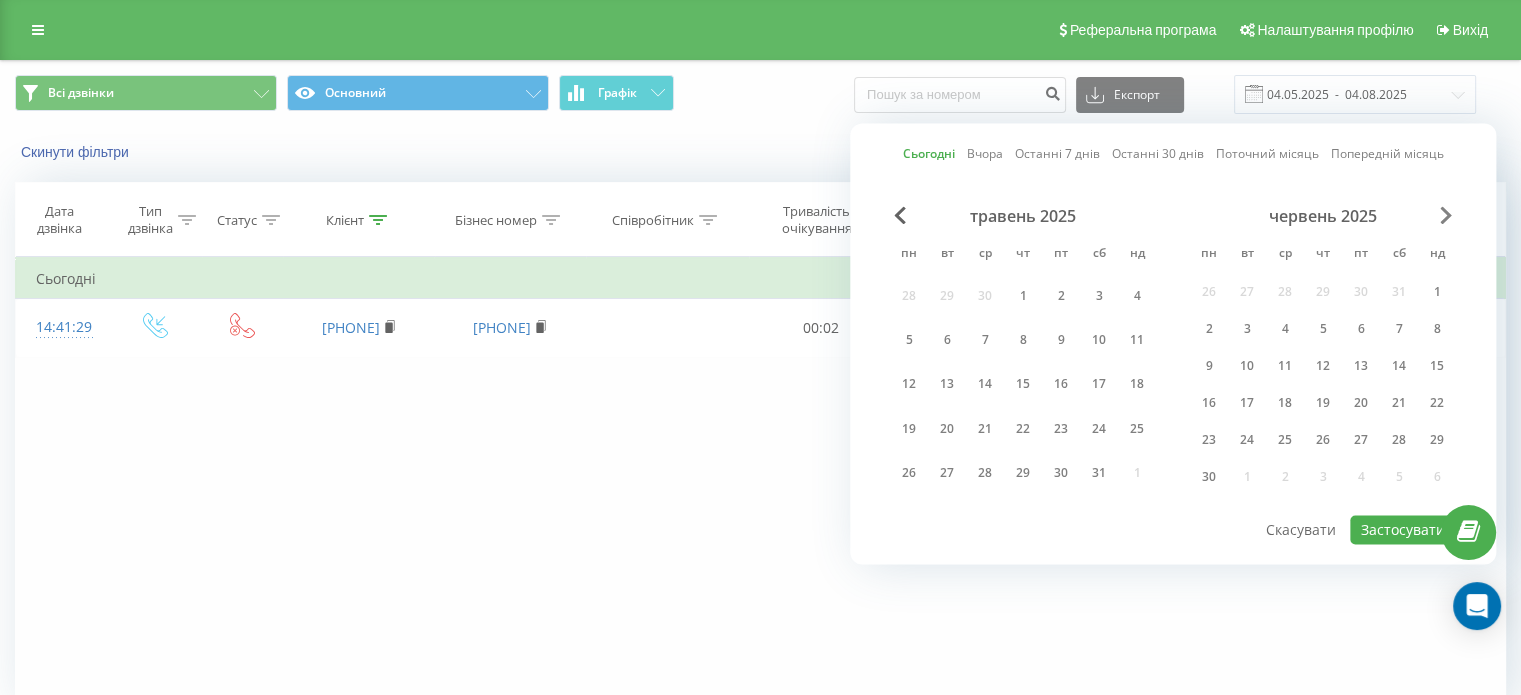 click at bounding box center (1446, 215) 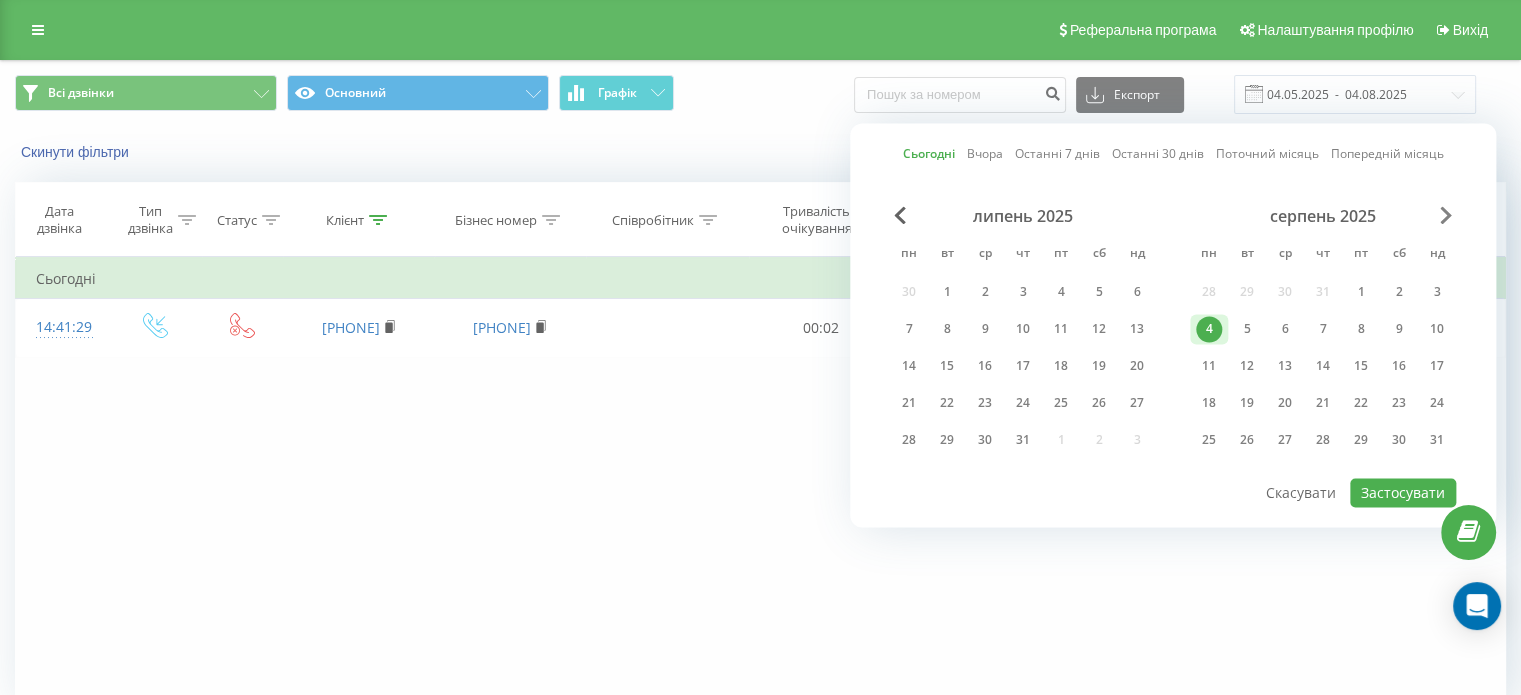 click at bounding box center [1446, 215] 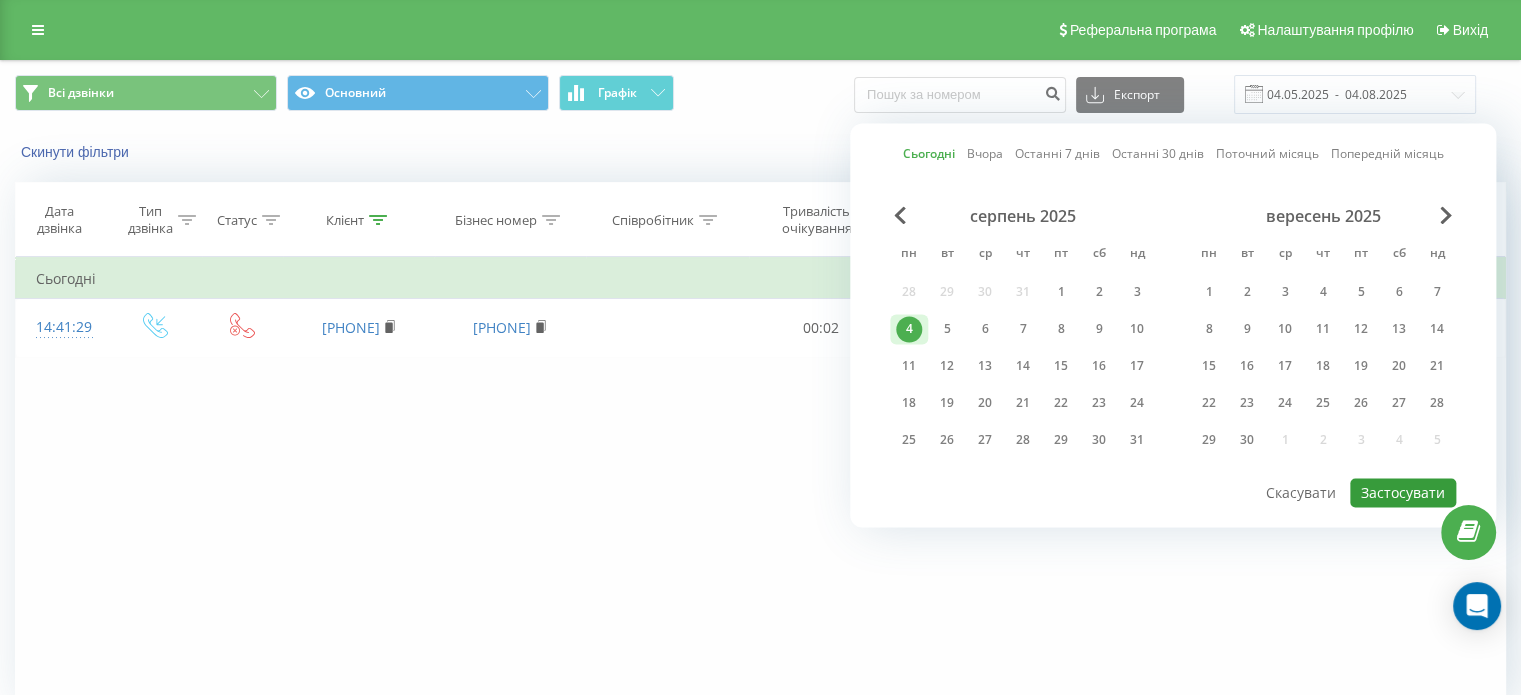 click on "Застосувати" at bounding box center [1403, 492] 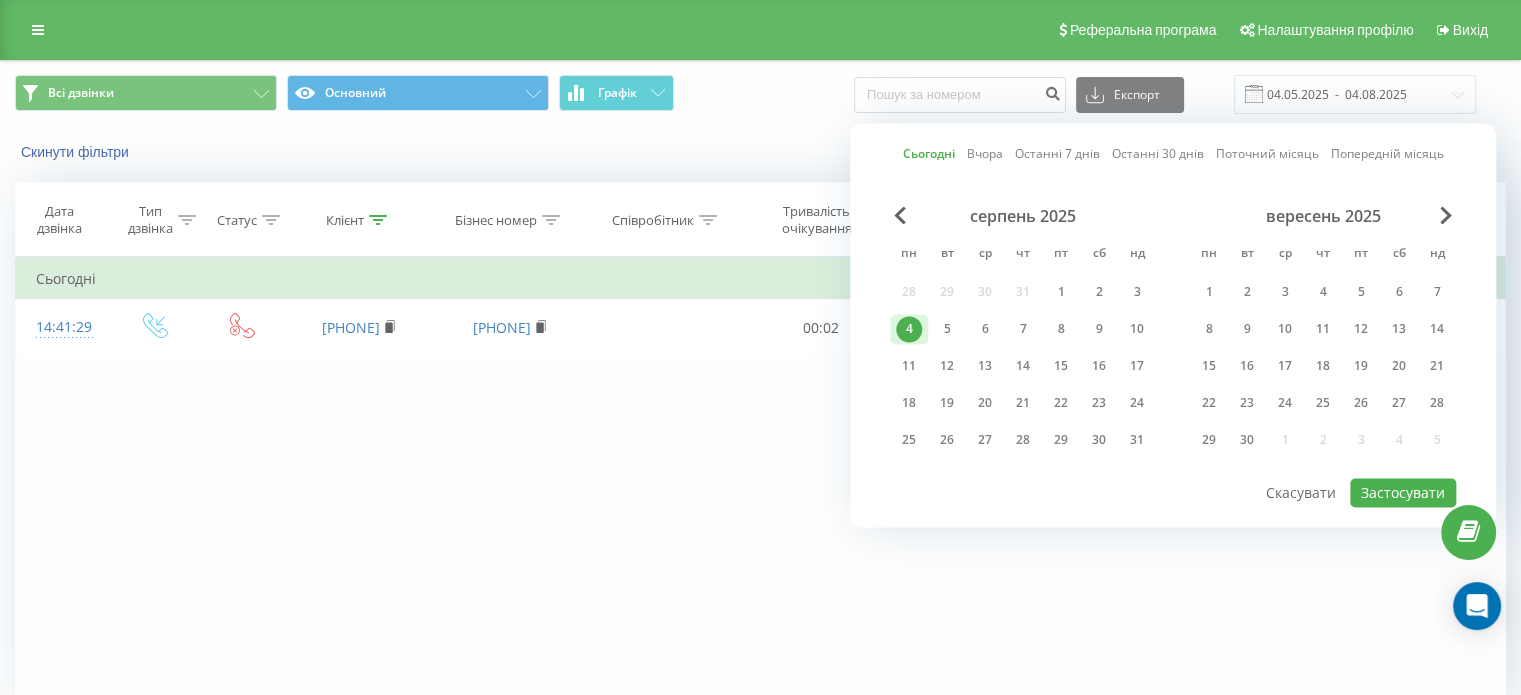 type on "04.08.2025  -  04.08.2025" 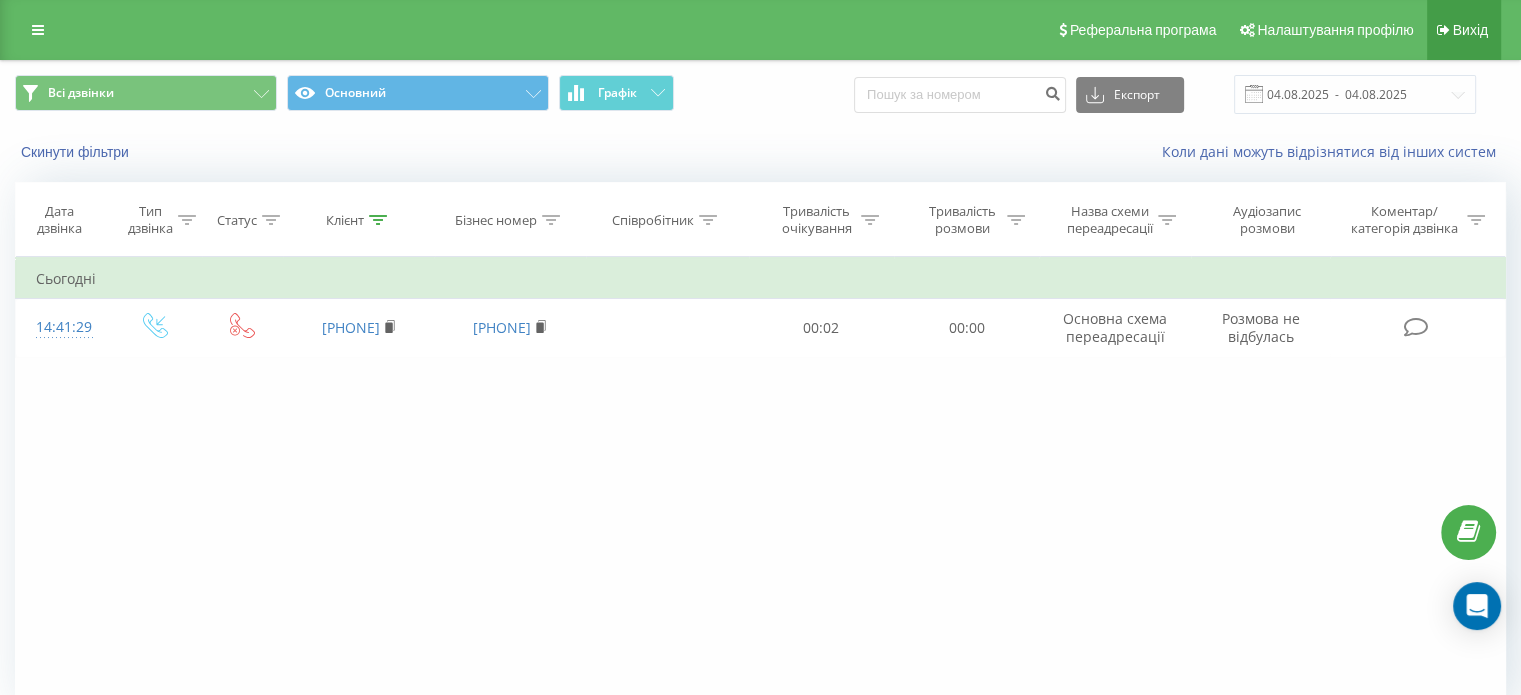 click on "Вихід" at bounding box center (1470, 30) 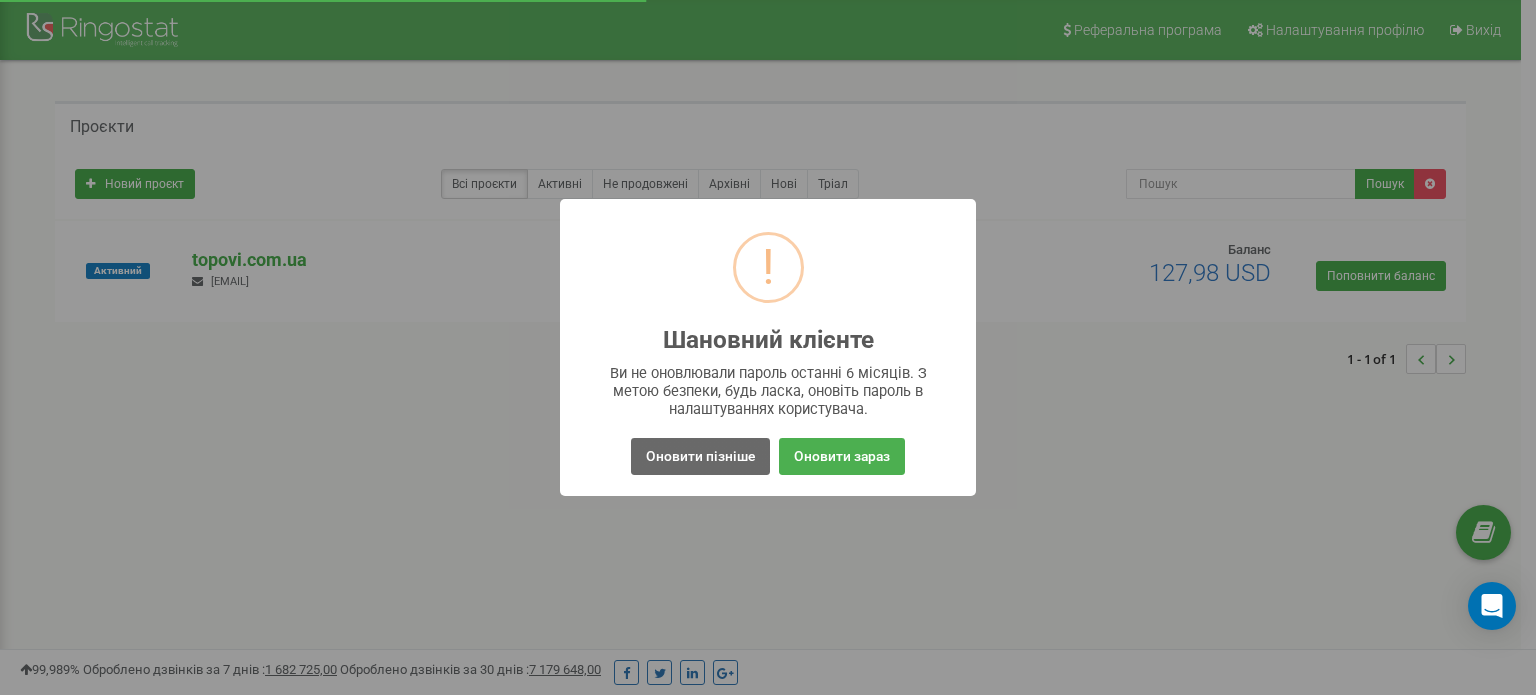 scroll, scrollTop: 0, scrollLeft: 0, axis: both 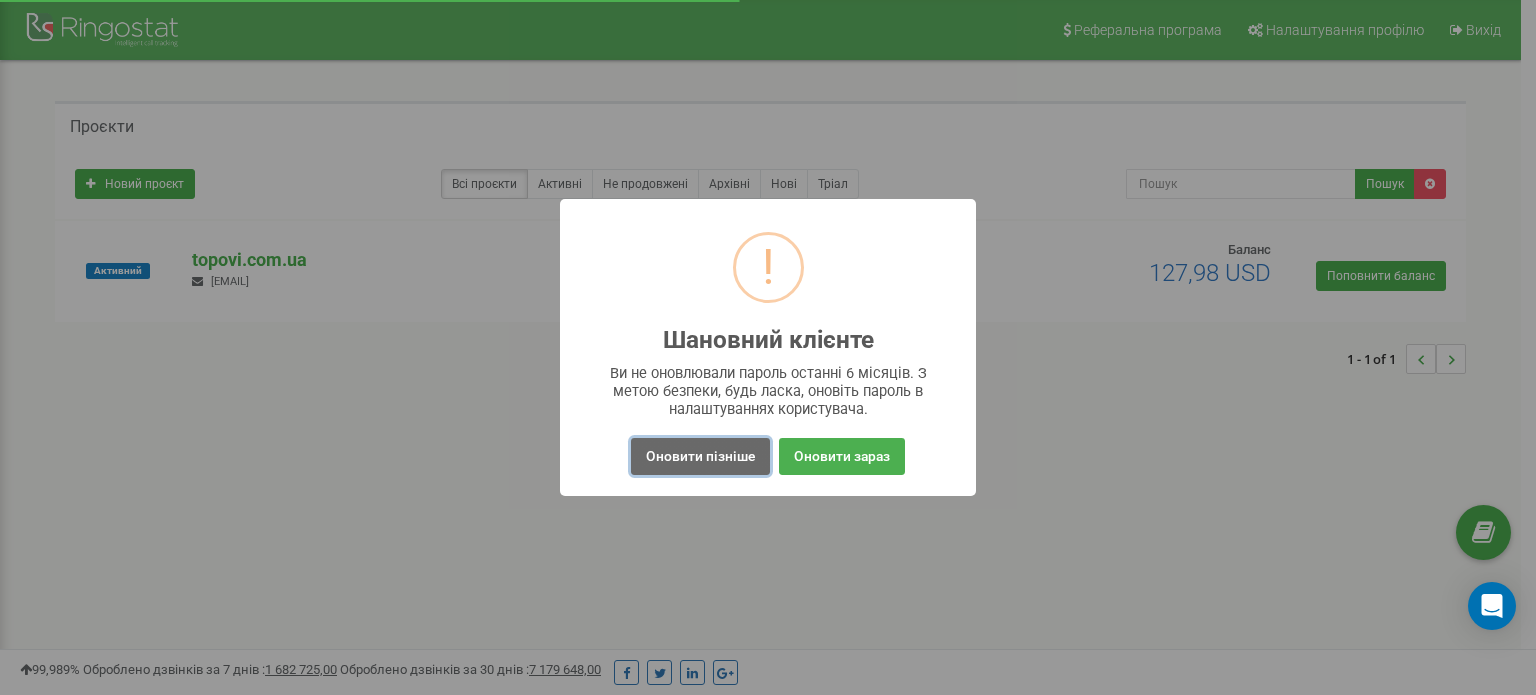 click on "Оновити пізніше" at bounding box center (700, 456) 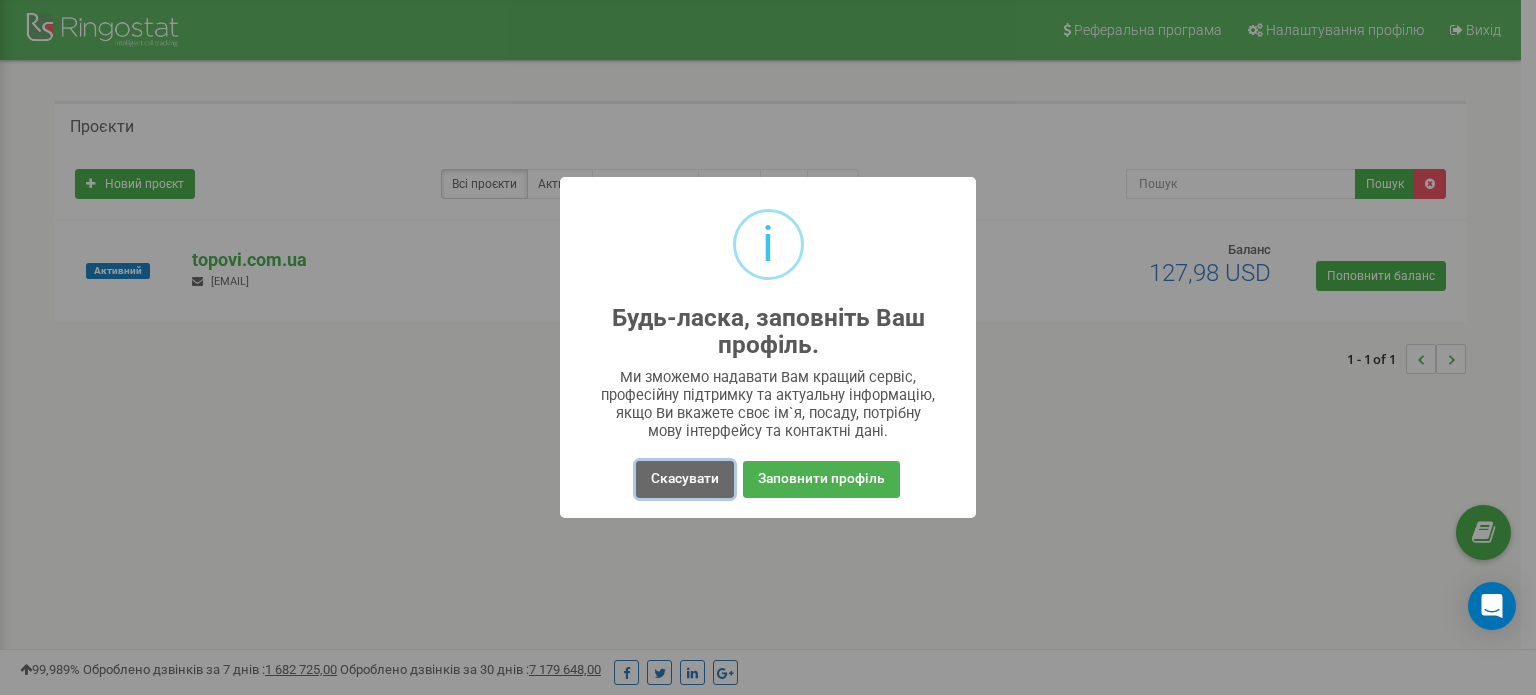 click on "Скасувати" at bounding box center [685, 479] 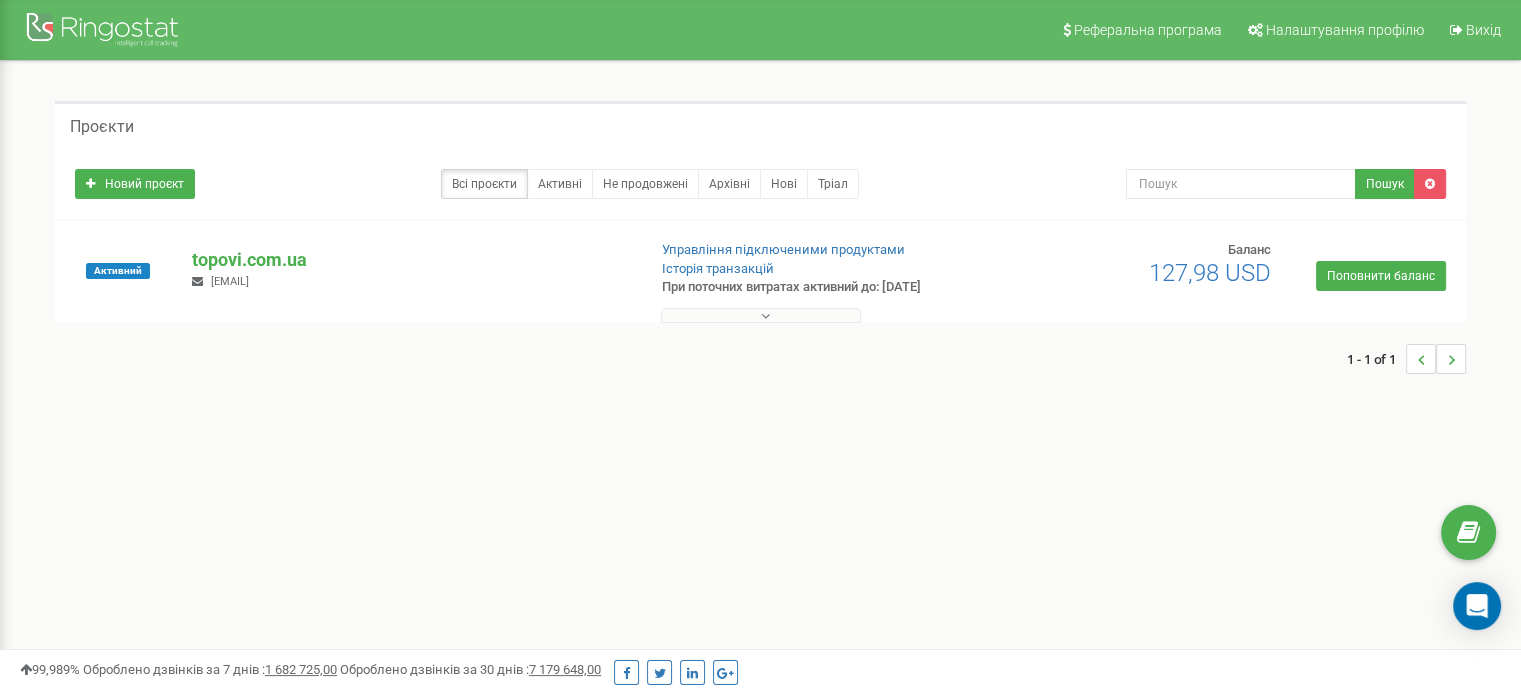 click at bounding box center [761, 315] 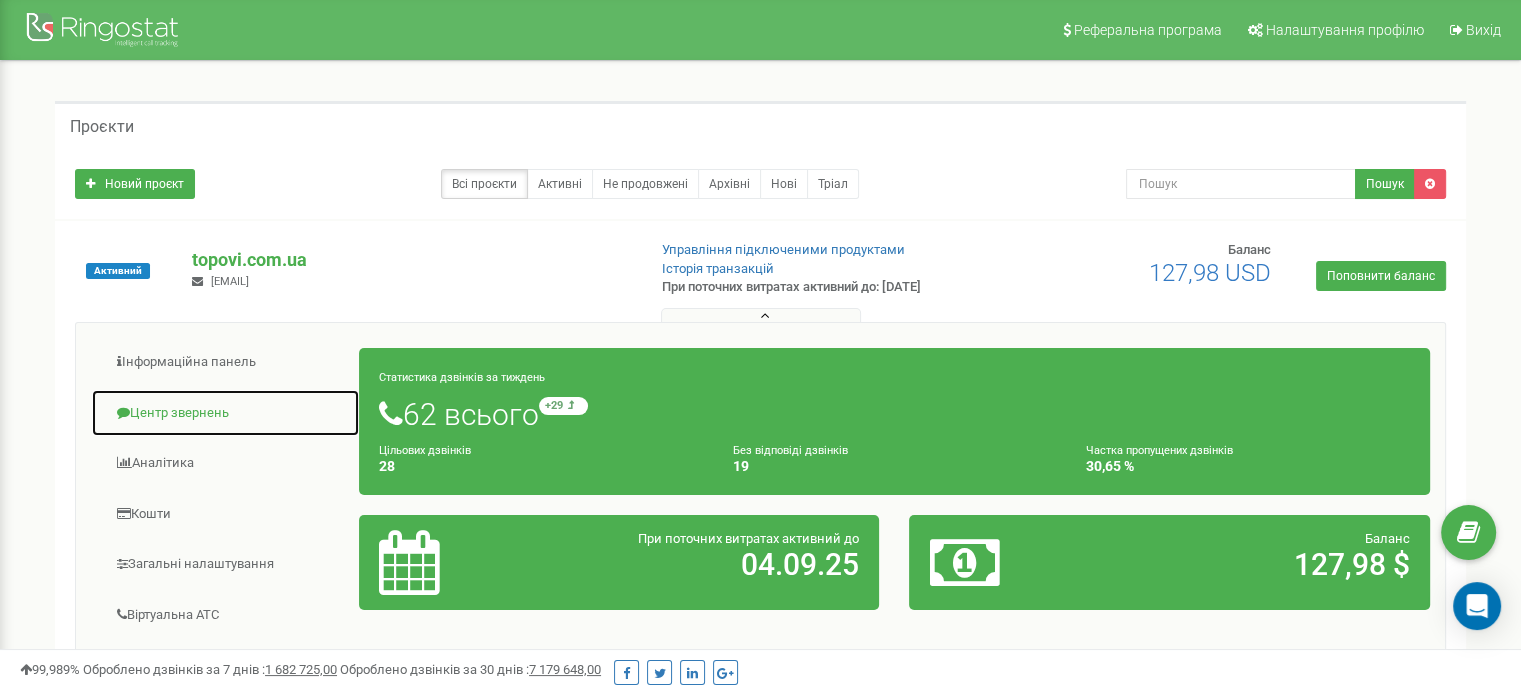 click on "Центр звернень" at bounding box center [225, 413] 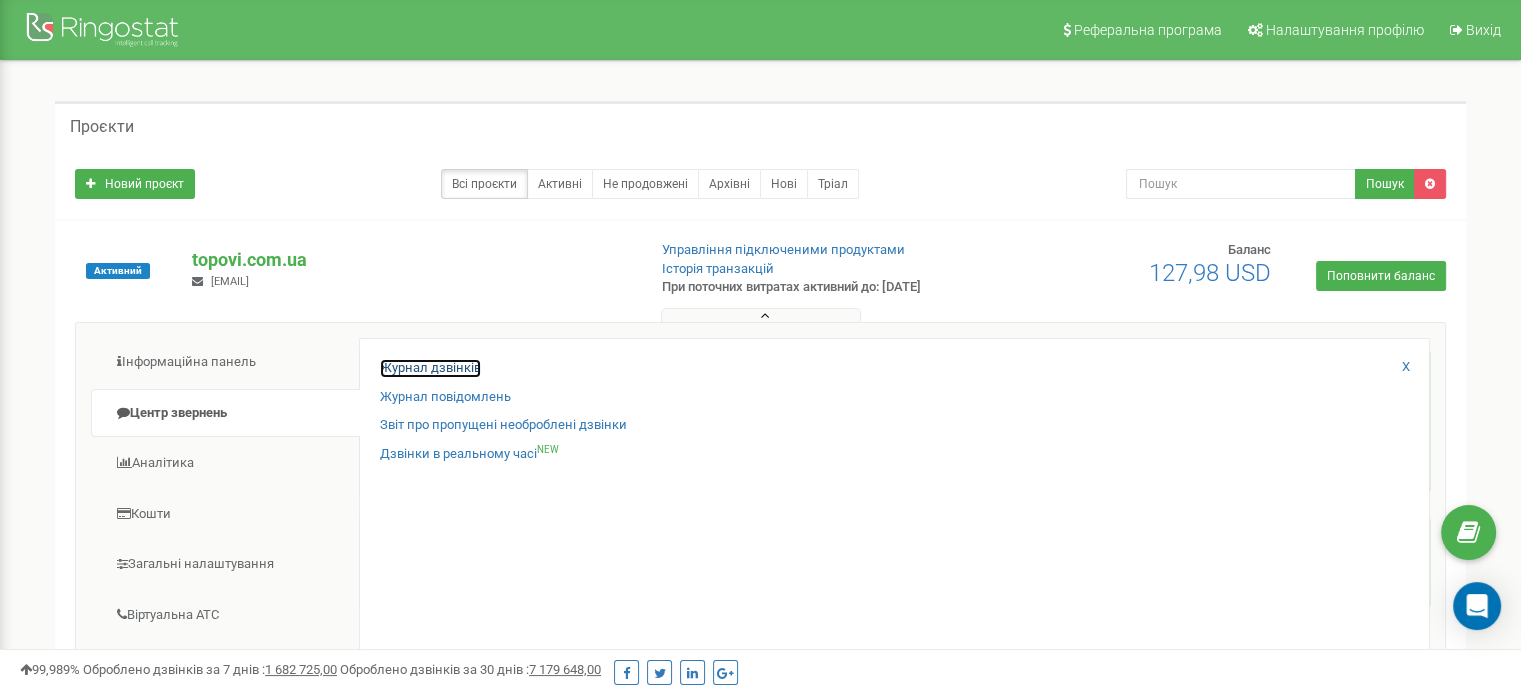 click on "Журнал дзвінків" at bounding box center (430, 368) 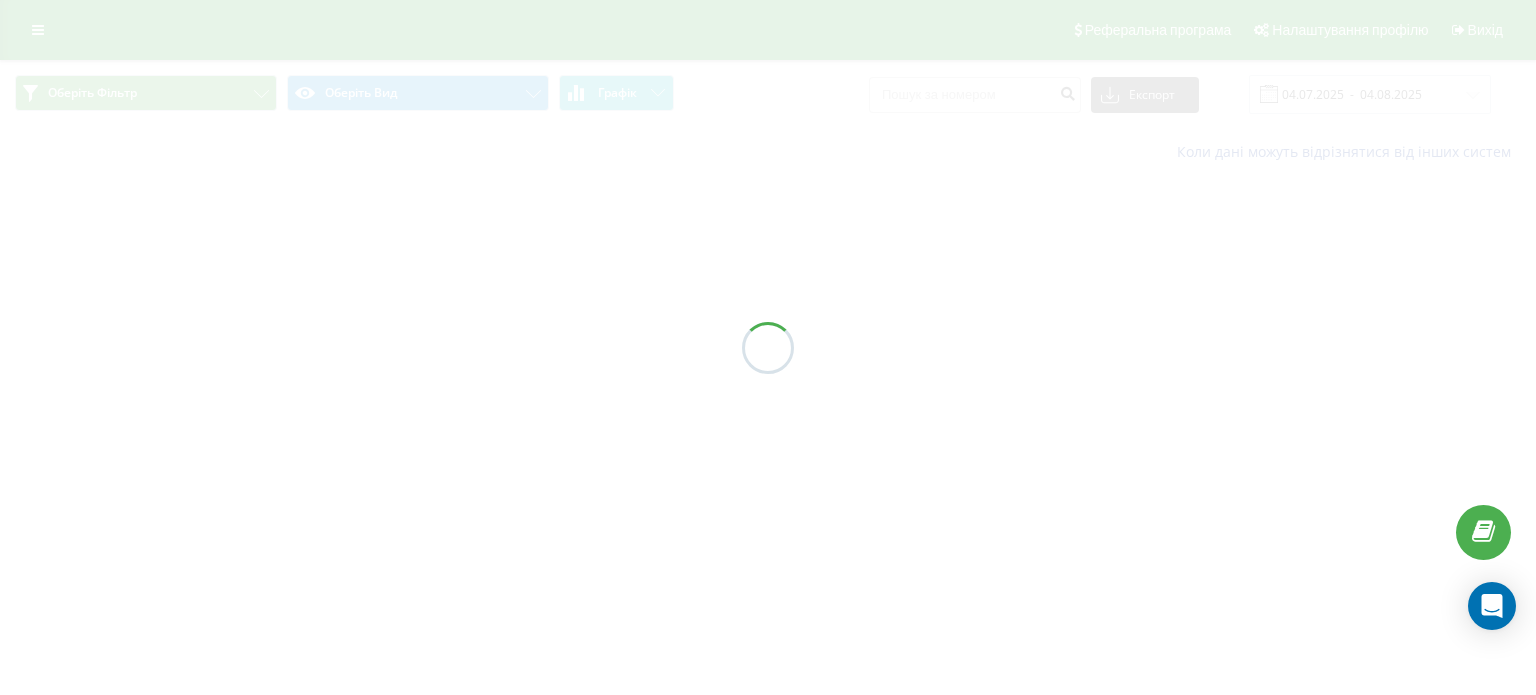 scroll, scrollTop: 0, scrollLeft: 0, axis: both 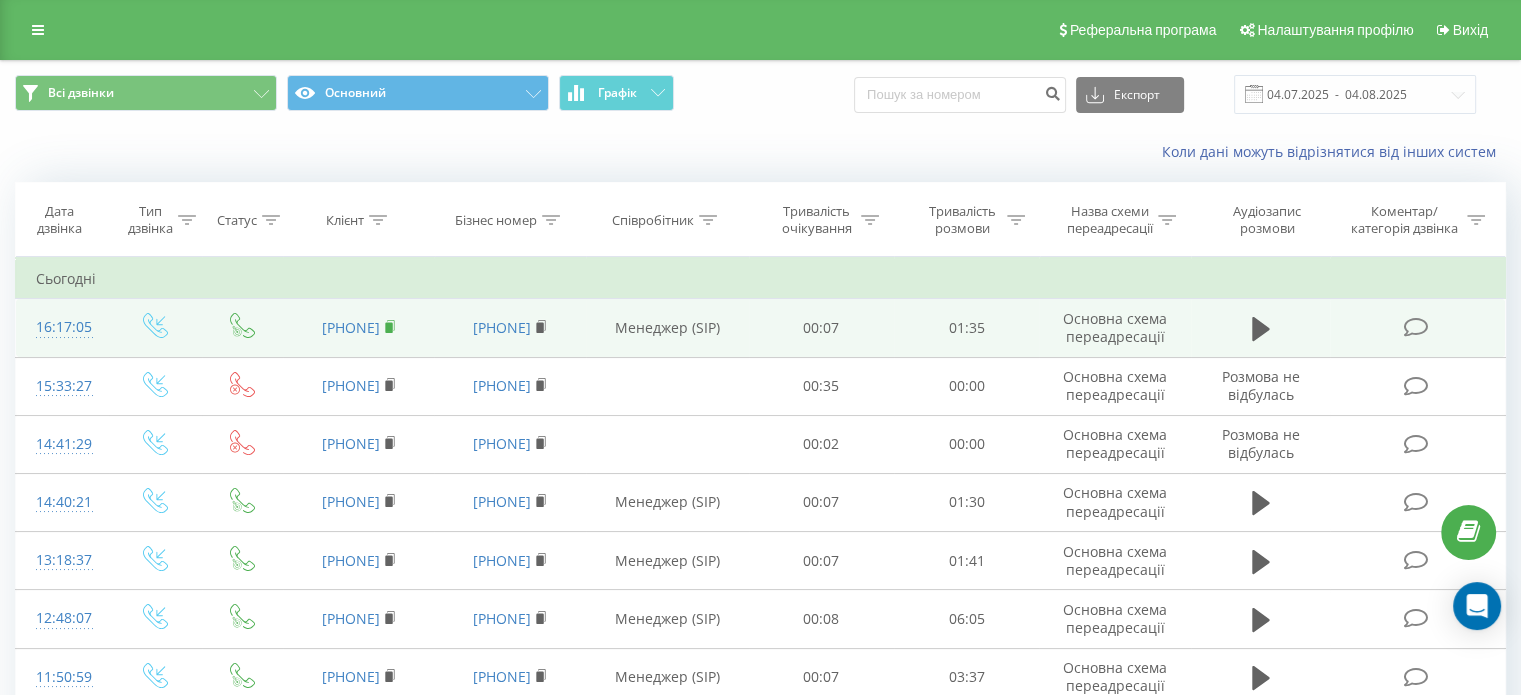 click 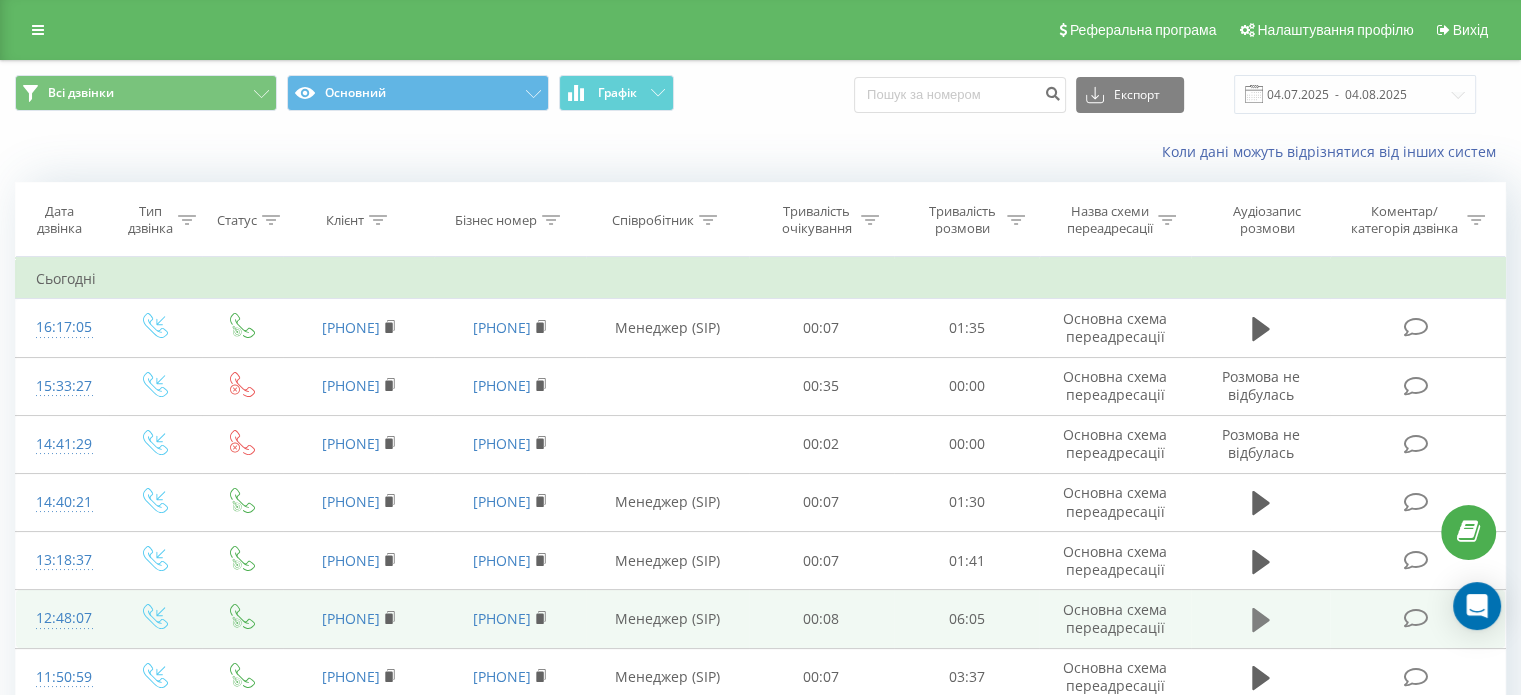 click 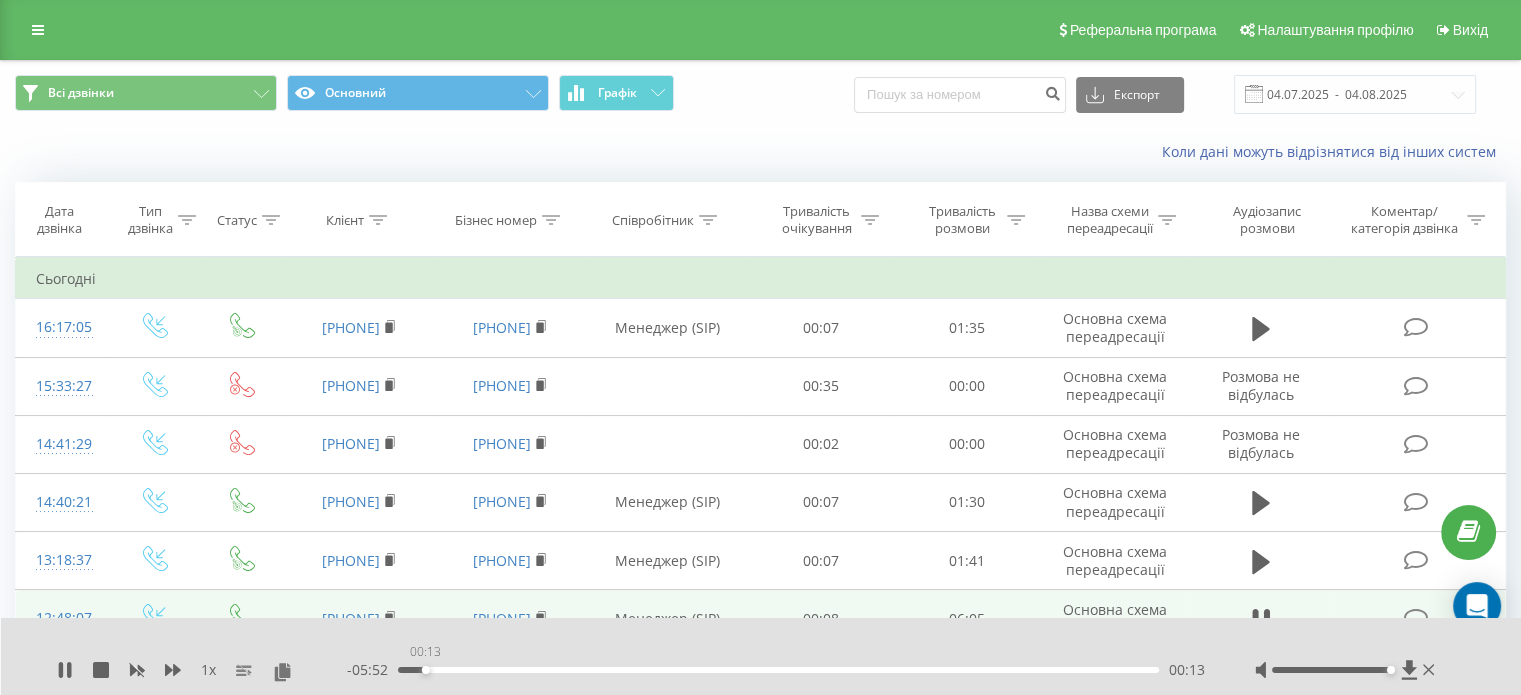 click on "00:13" at bounding box center (778, 670) 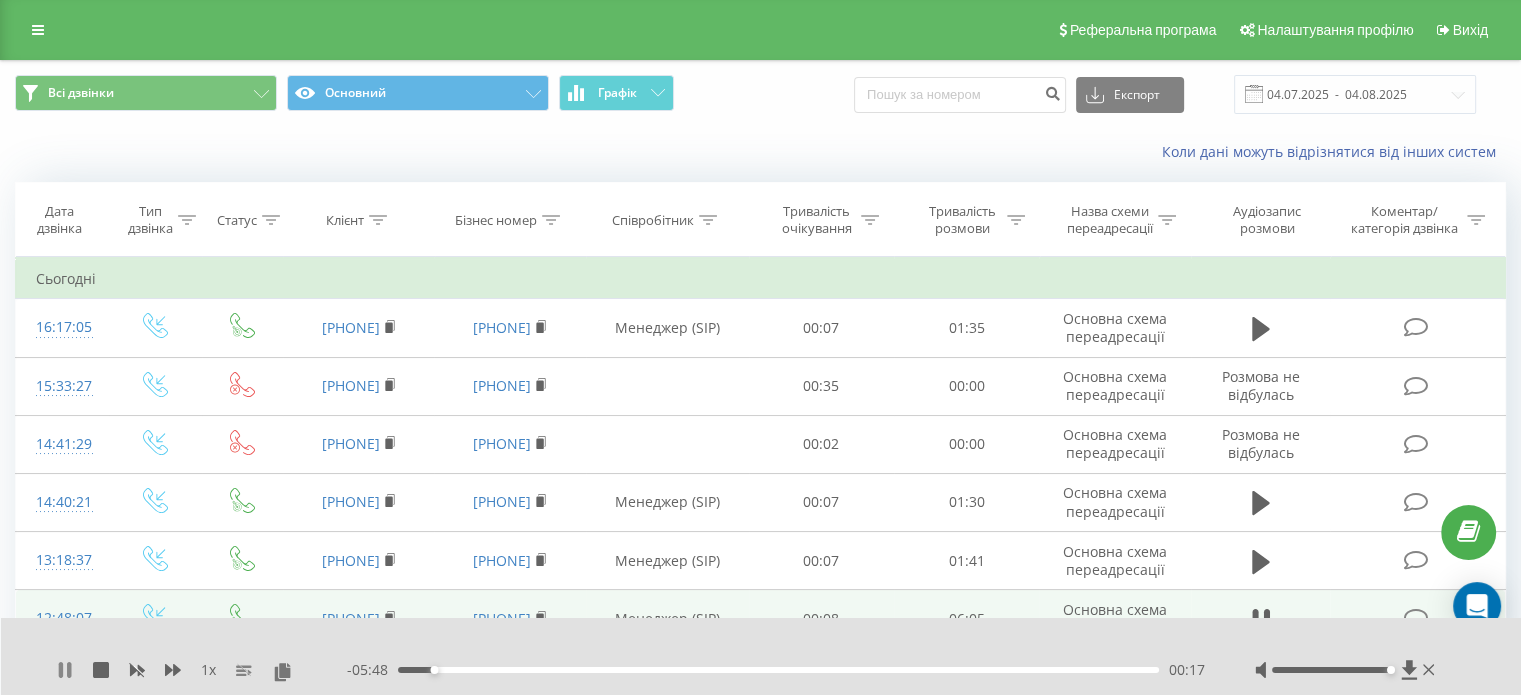 click 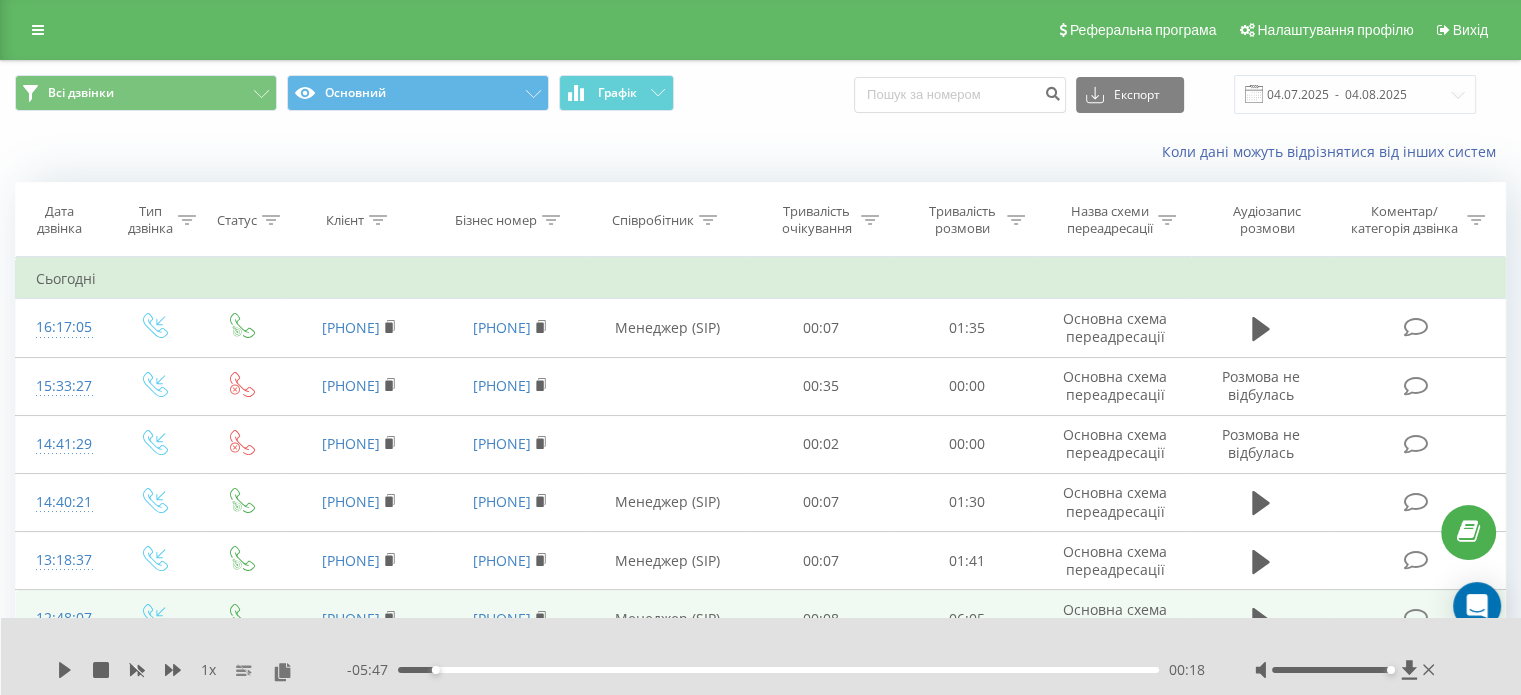 click on "Всі дзвінки Основний Графік Експорт .csv .xls .xlsx 04.07.2025  -  04.08.2025" at bounding box center [760, 94] 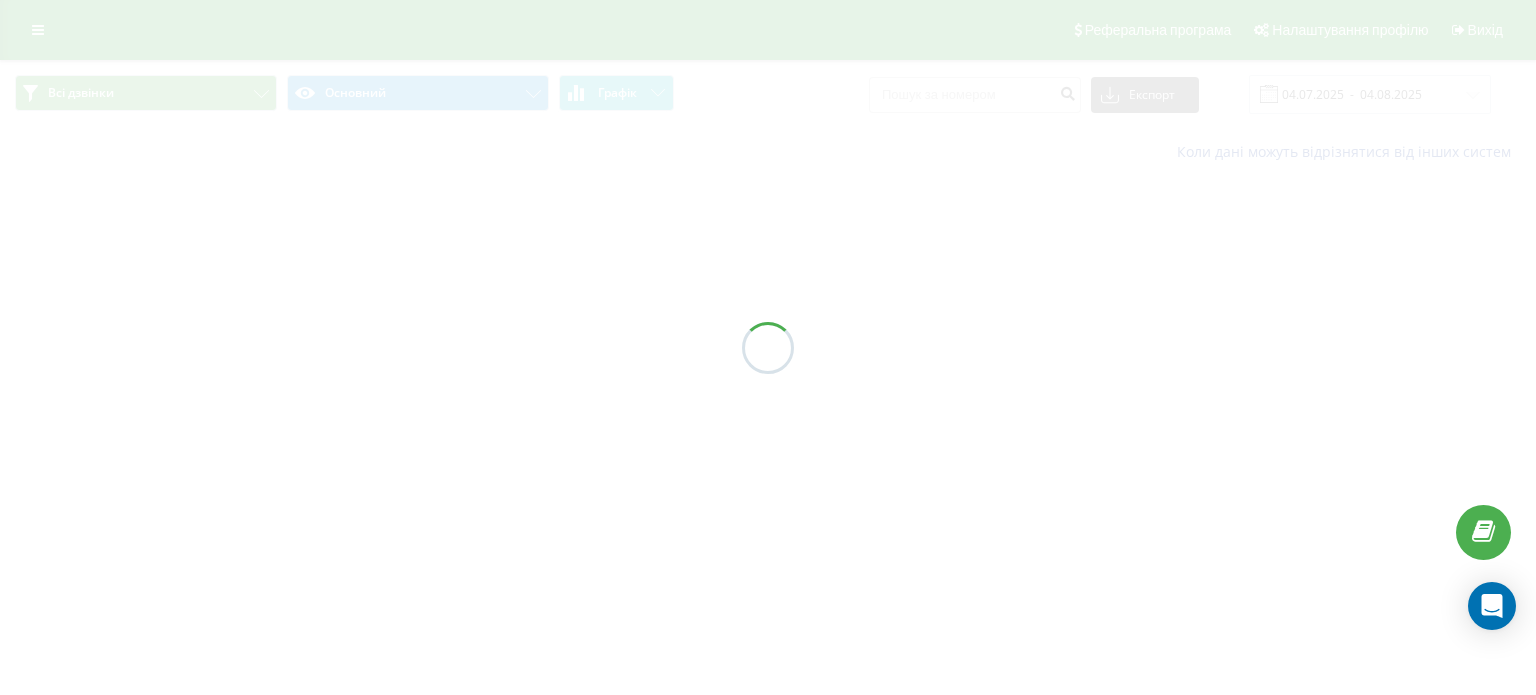 scroll, scrollTop: 0, scrollLeft: 0, axis: both 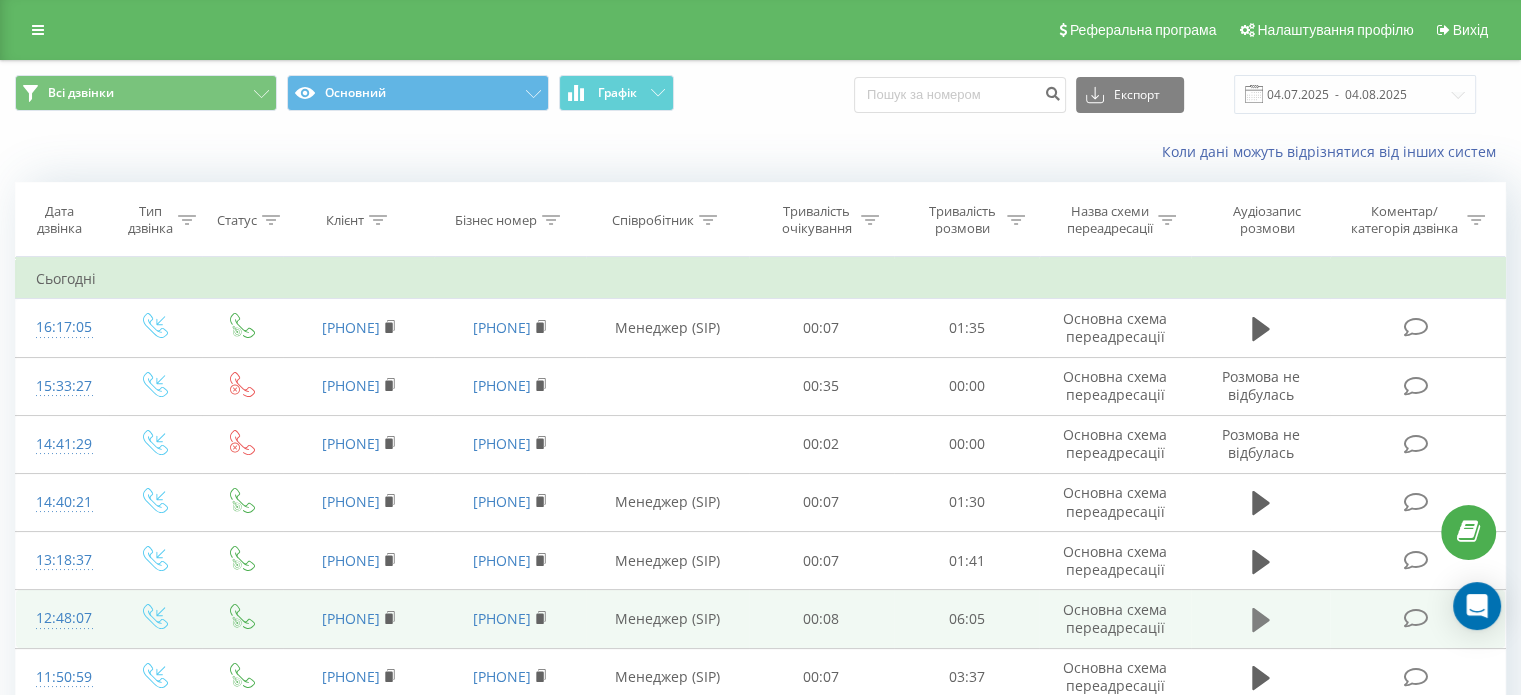 click 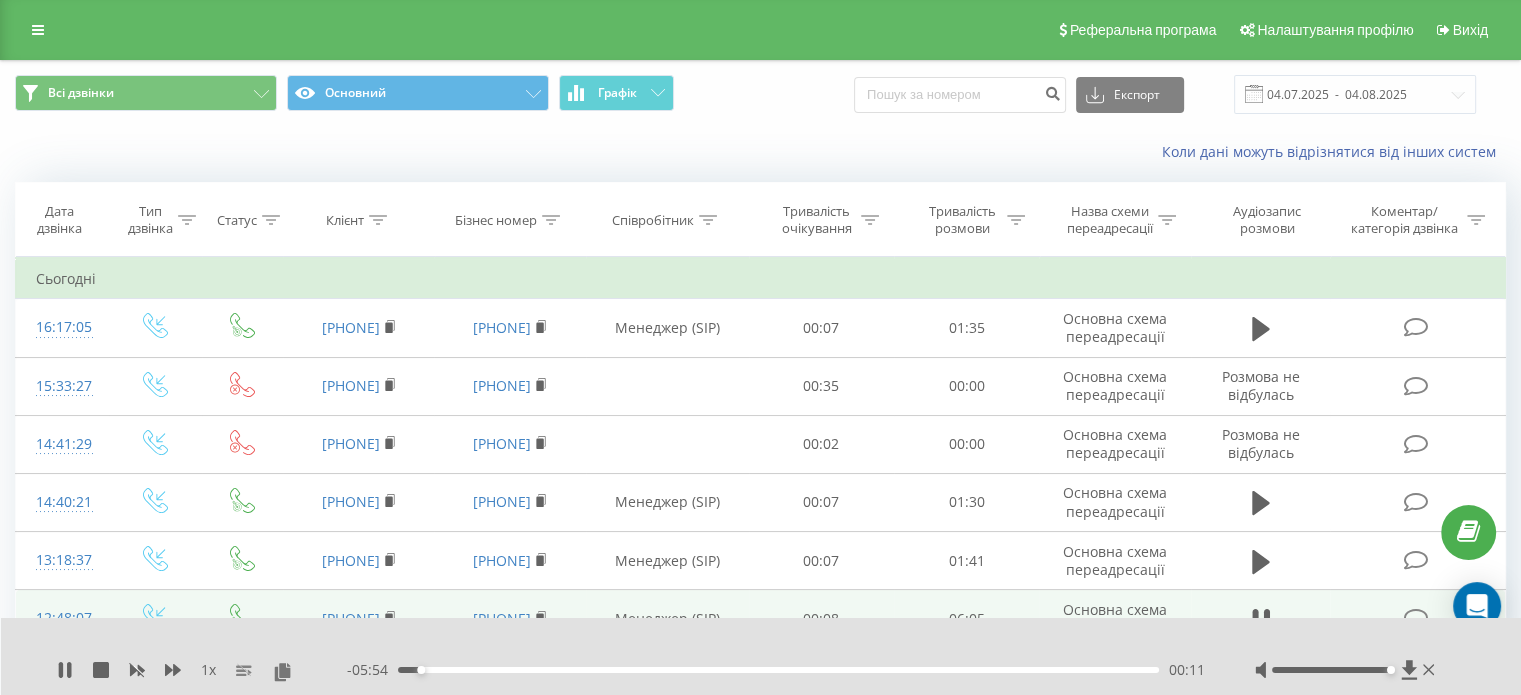 scroll, scrollTop: 400, scrollLeft: 0, axis: vertical 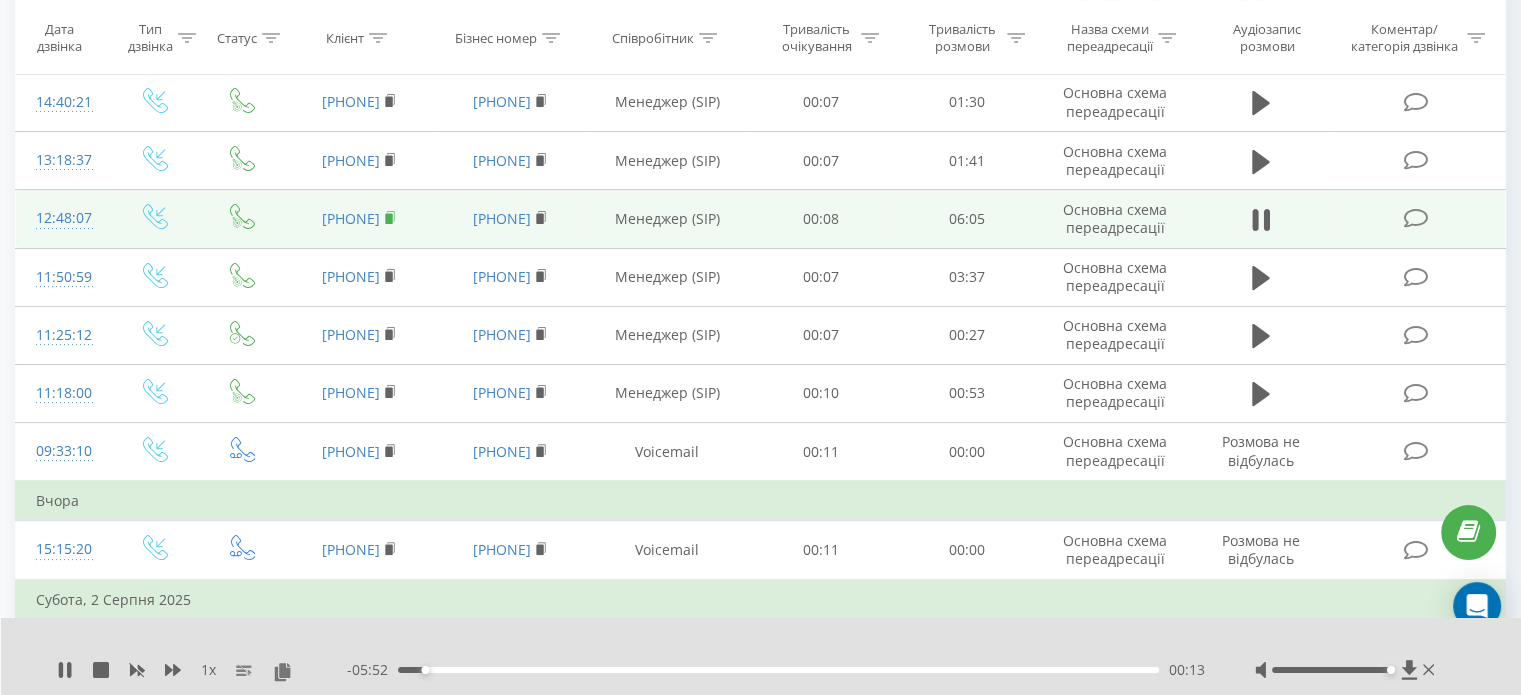 click 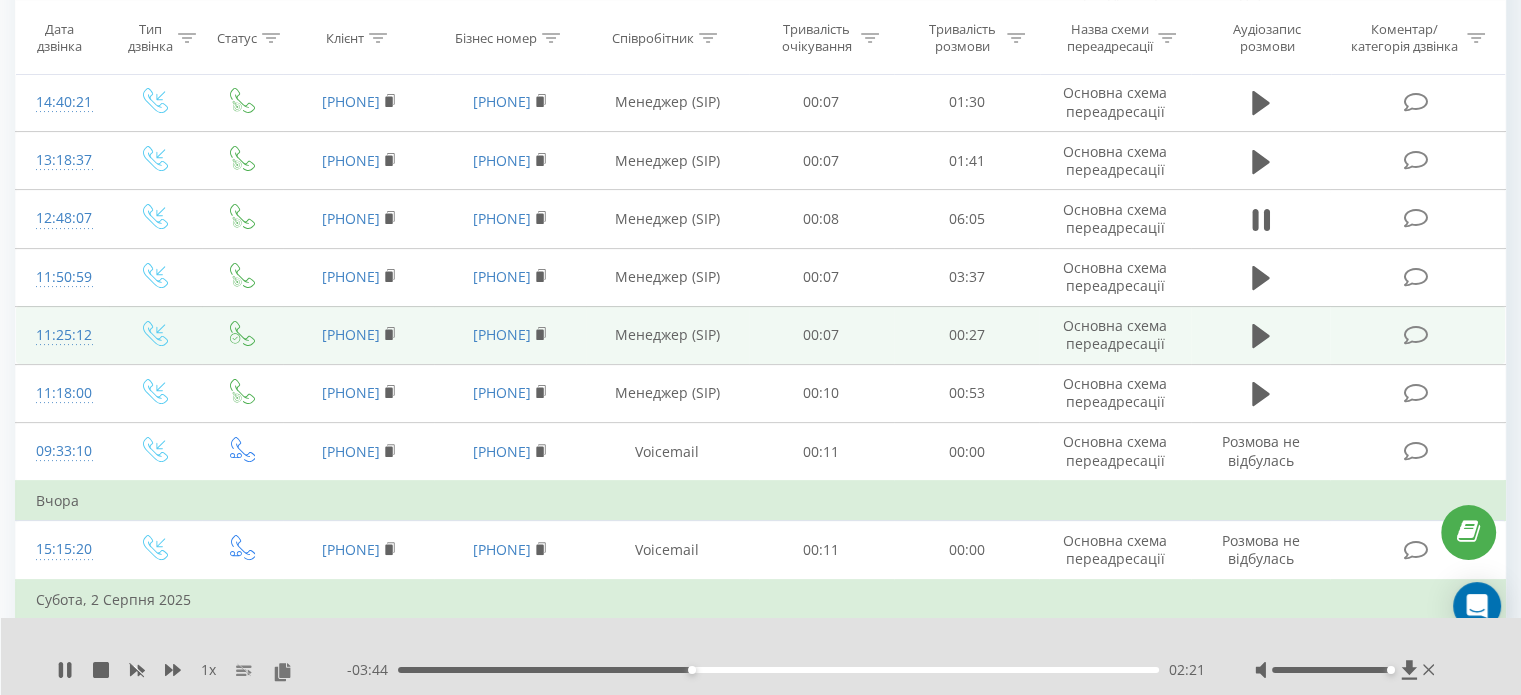 scroll, scrollTop: 0, scrollLeft: 0, axis: both 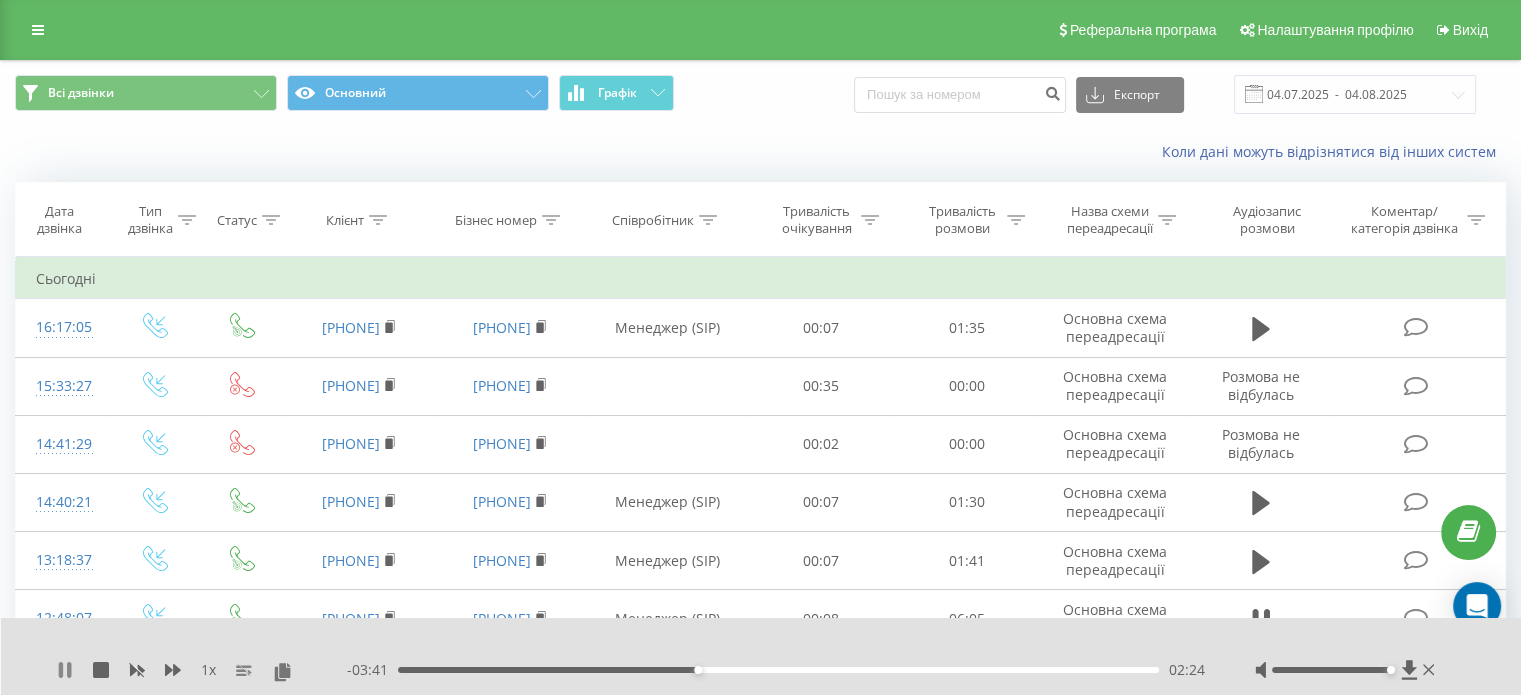 click 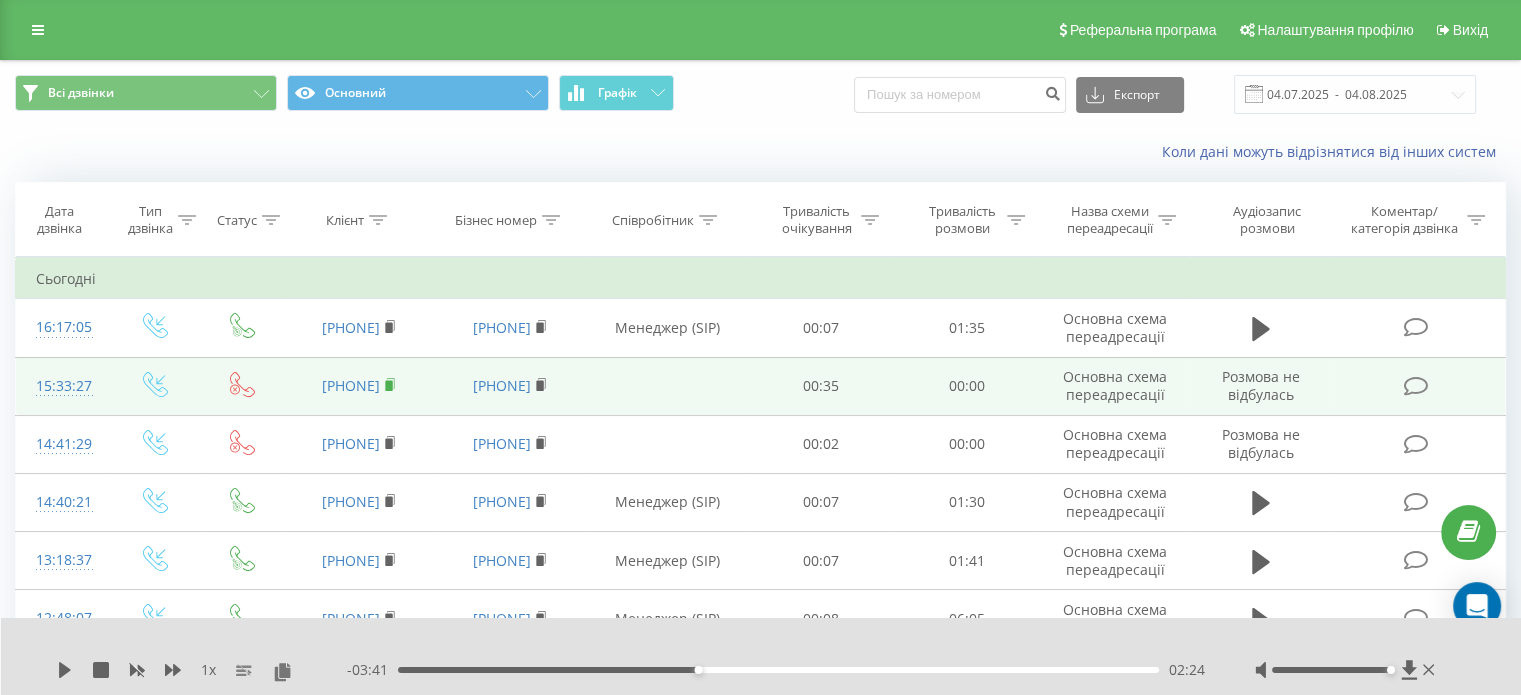 click at bounding box center (390, 385) 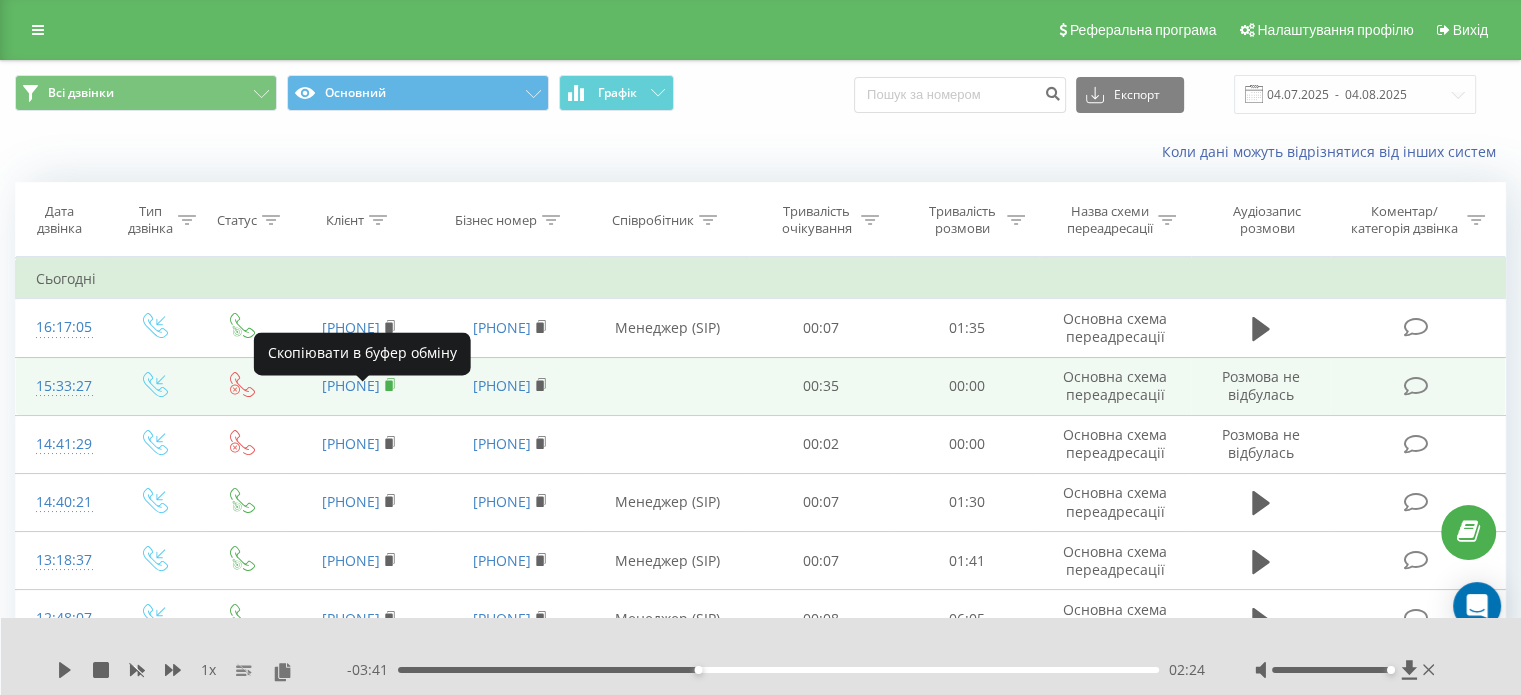 click 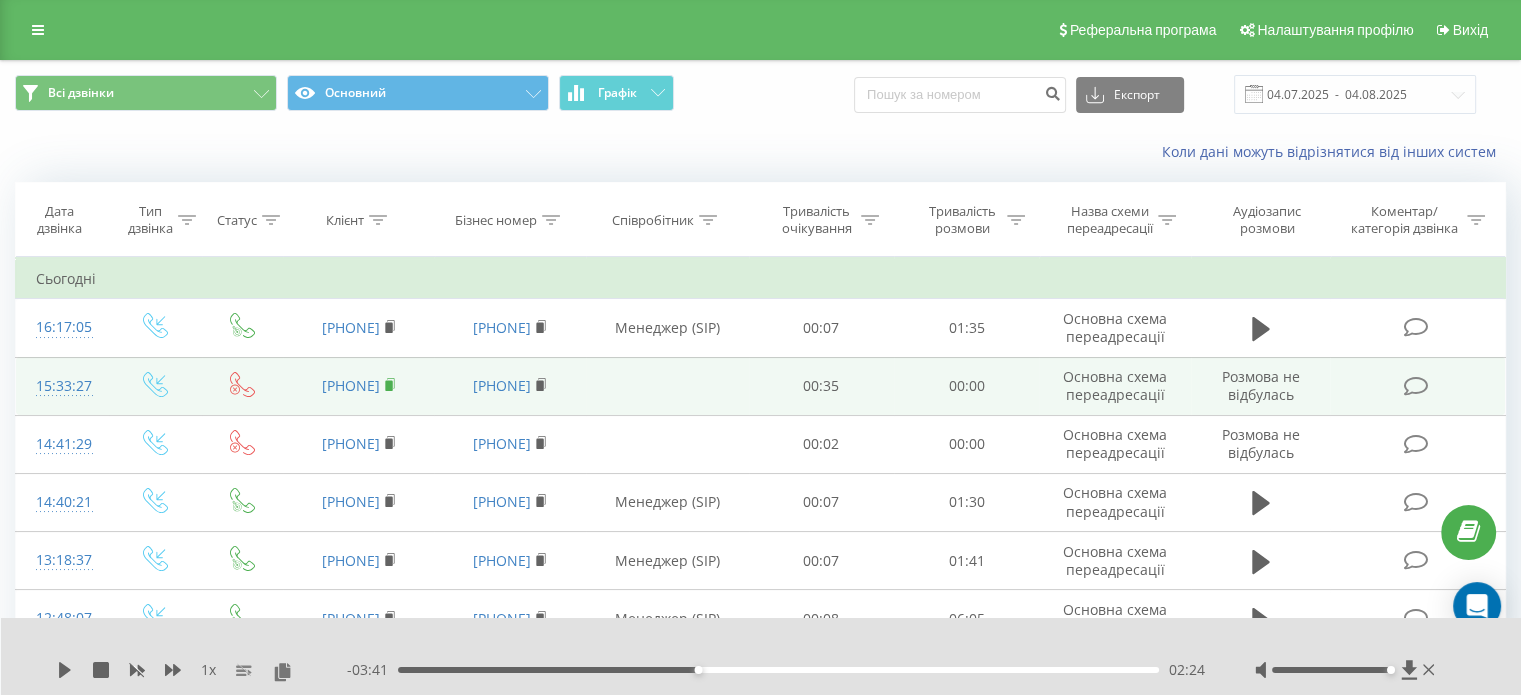 click 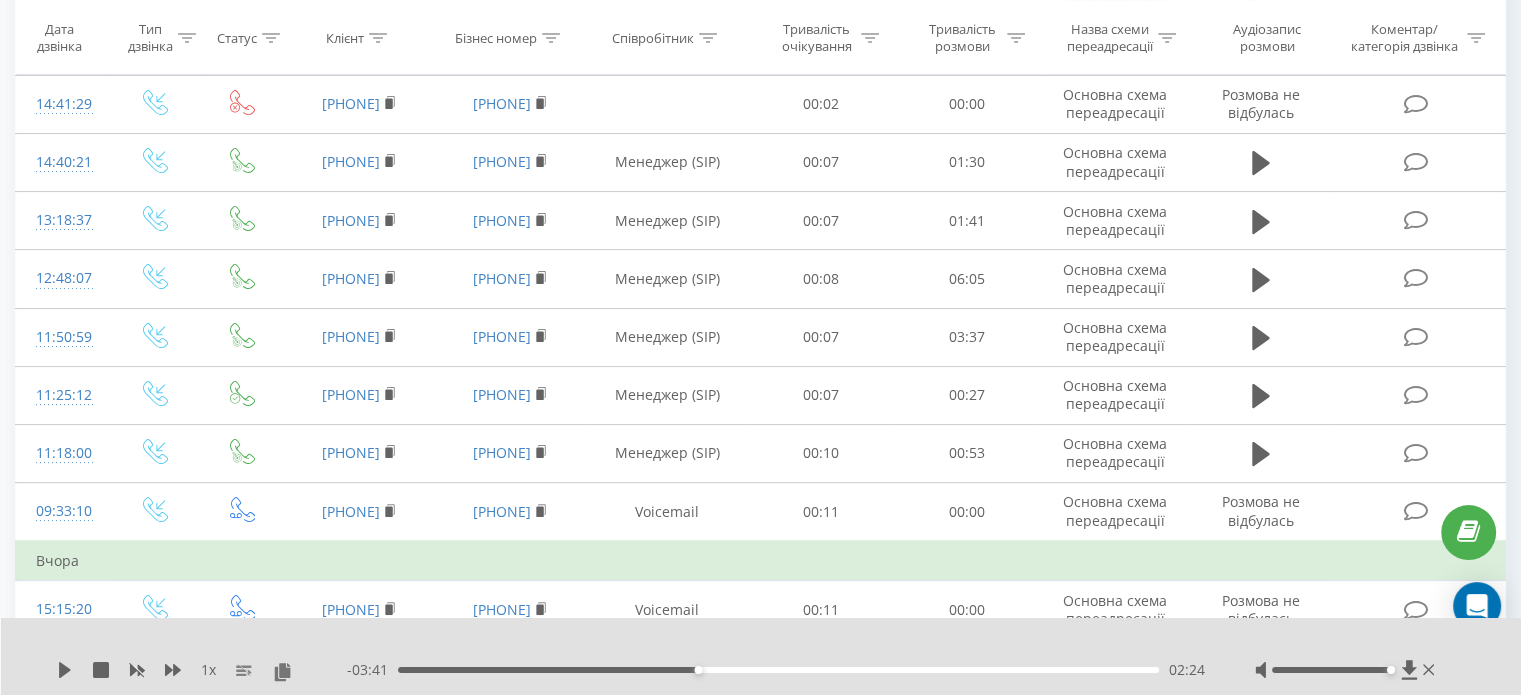 scroll, scrollTop: 0, scrollLeft: 0, axis: both 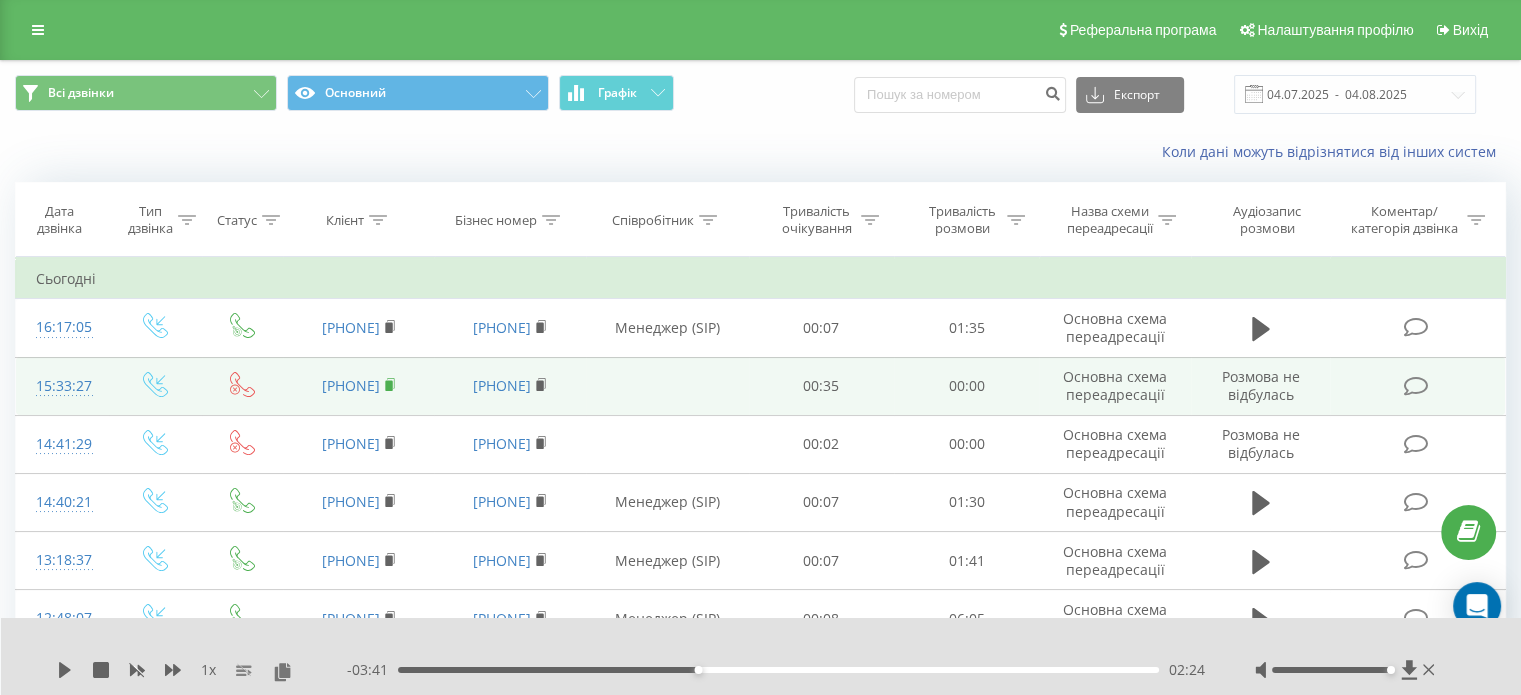click 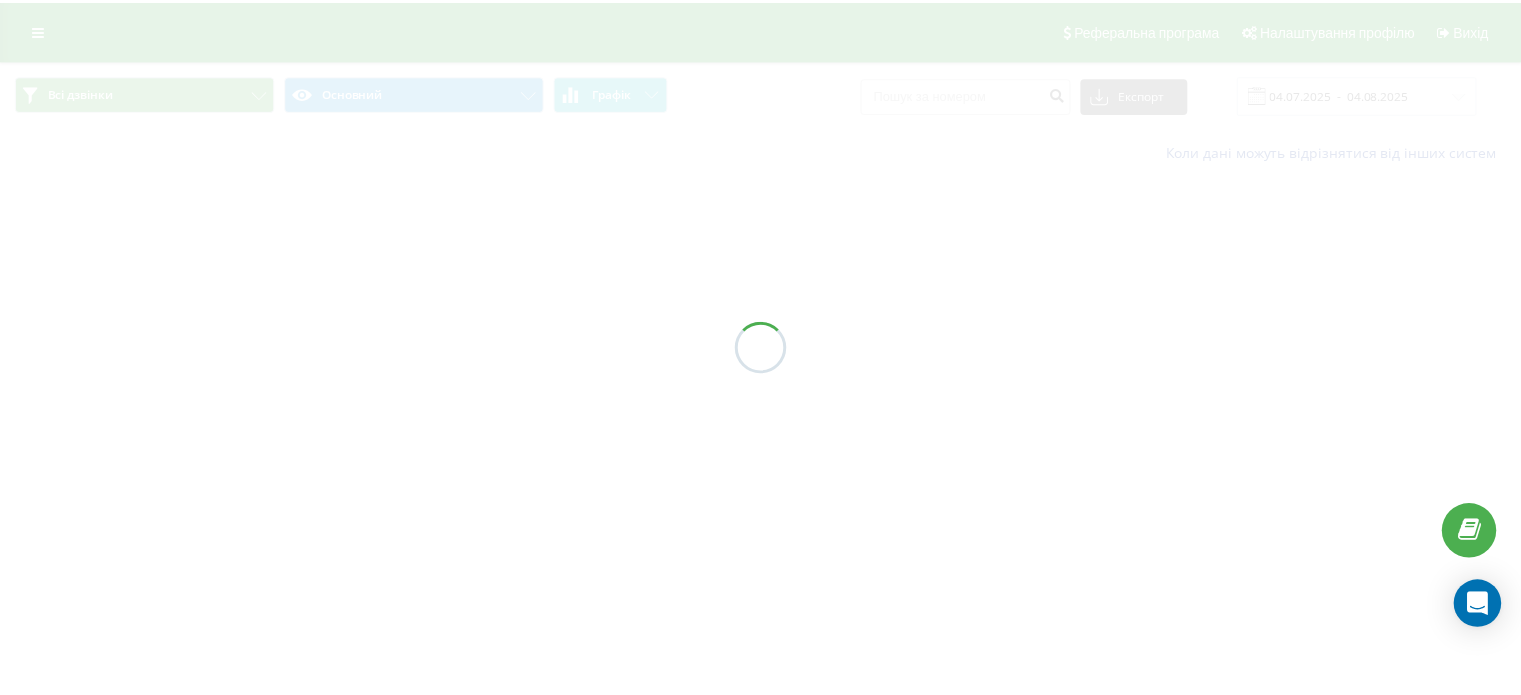 scroll, scrollTop: 0, scrollLeft: 0, axis: both 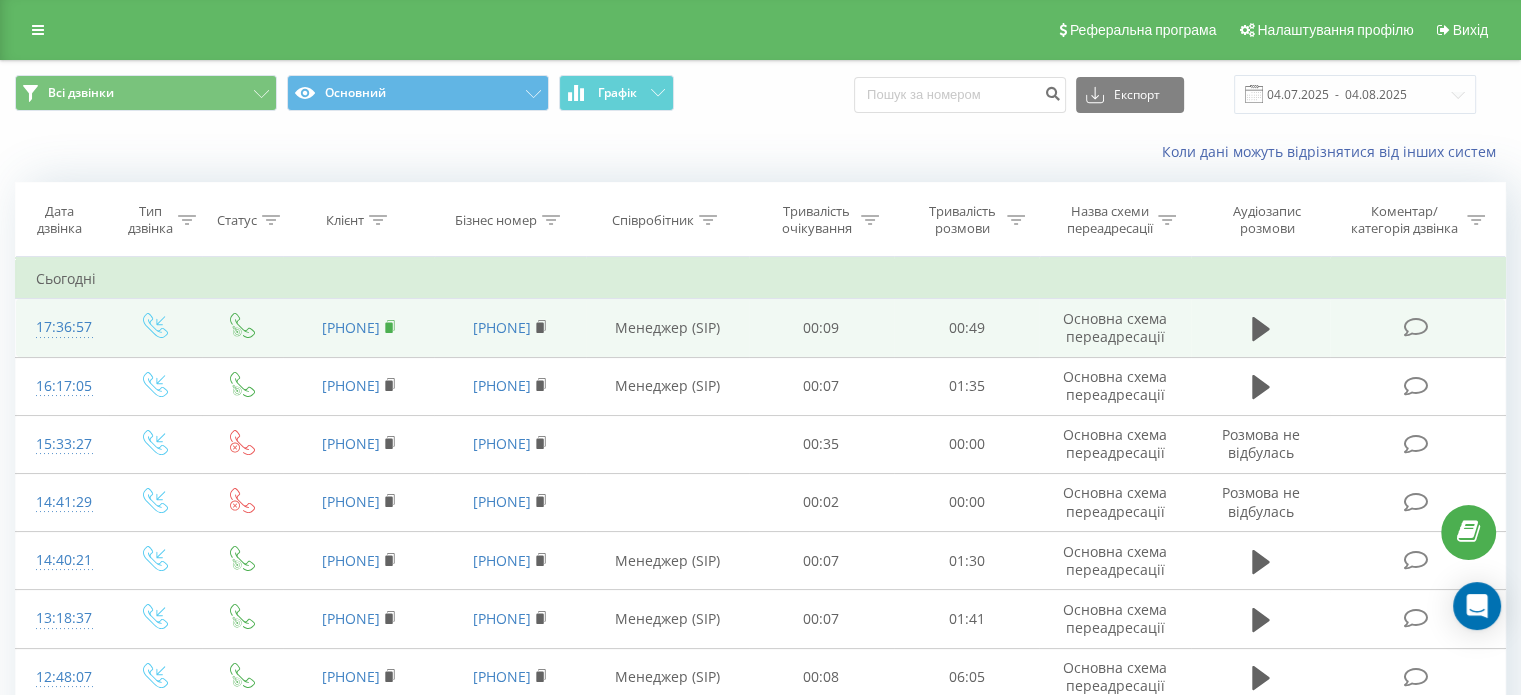 click 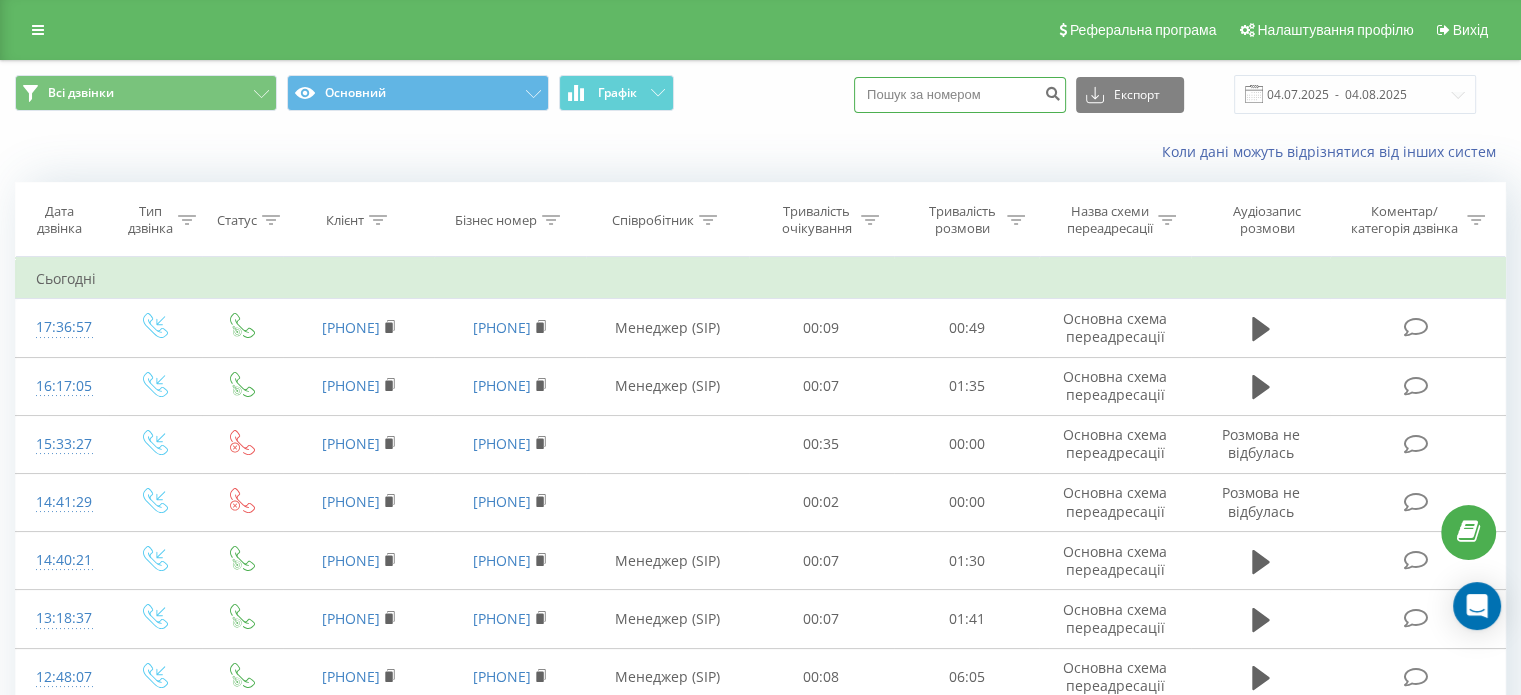 click at bounding box center (960, 95) 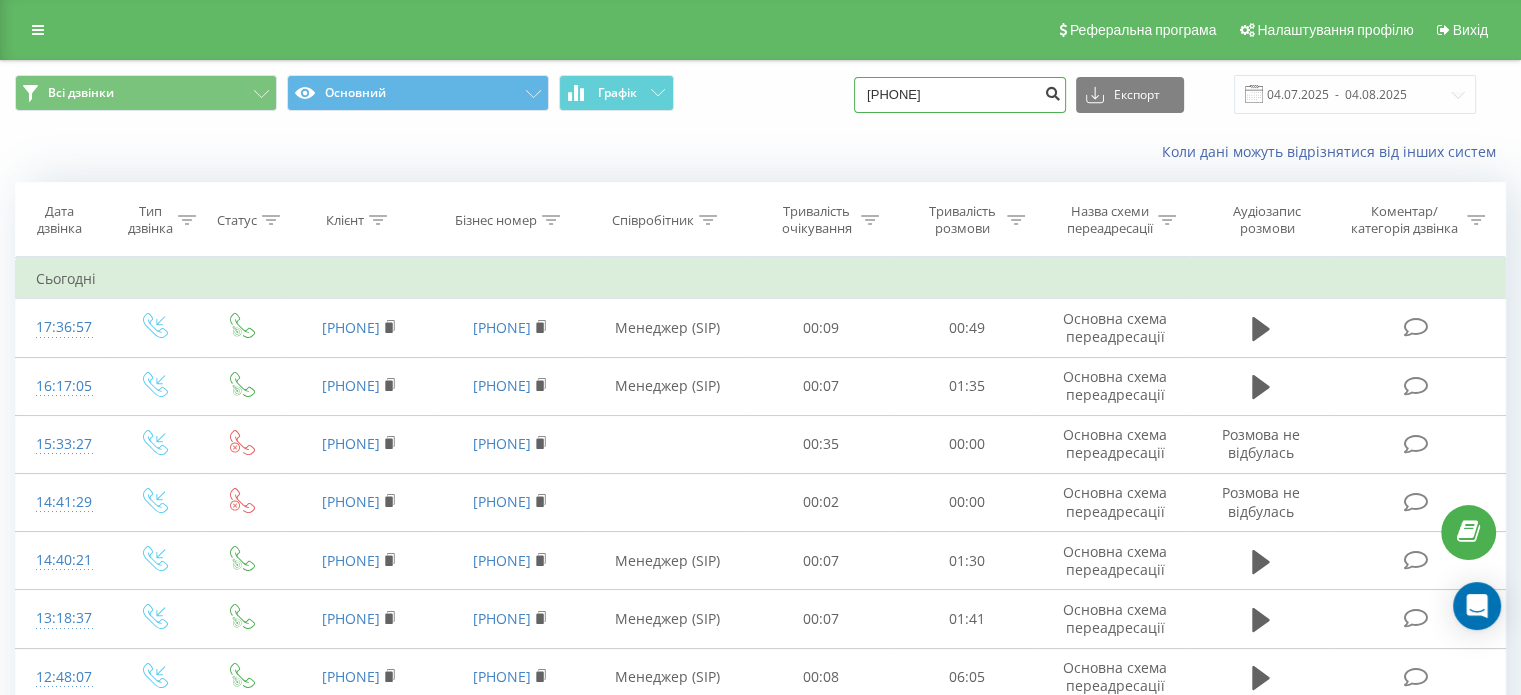 type on "[PHONE]" 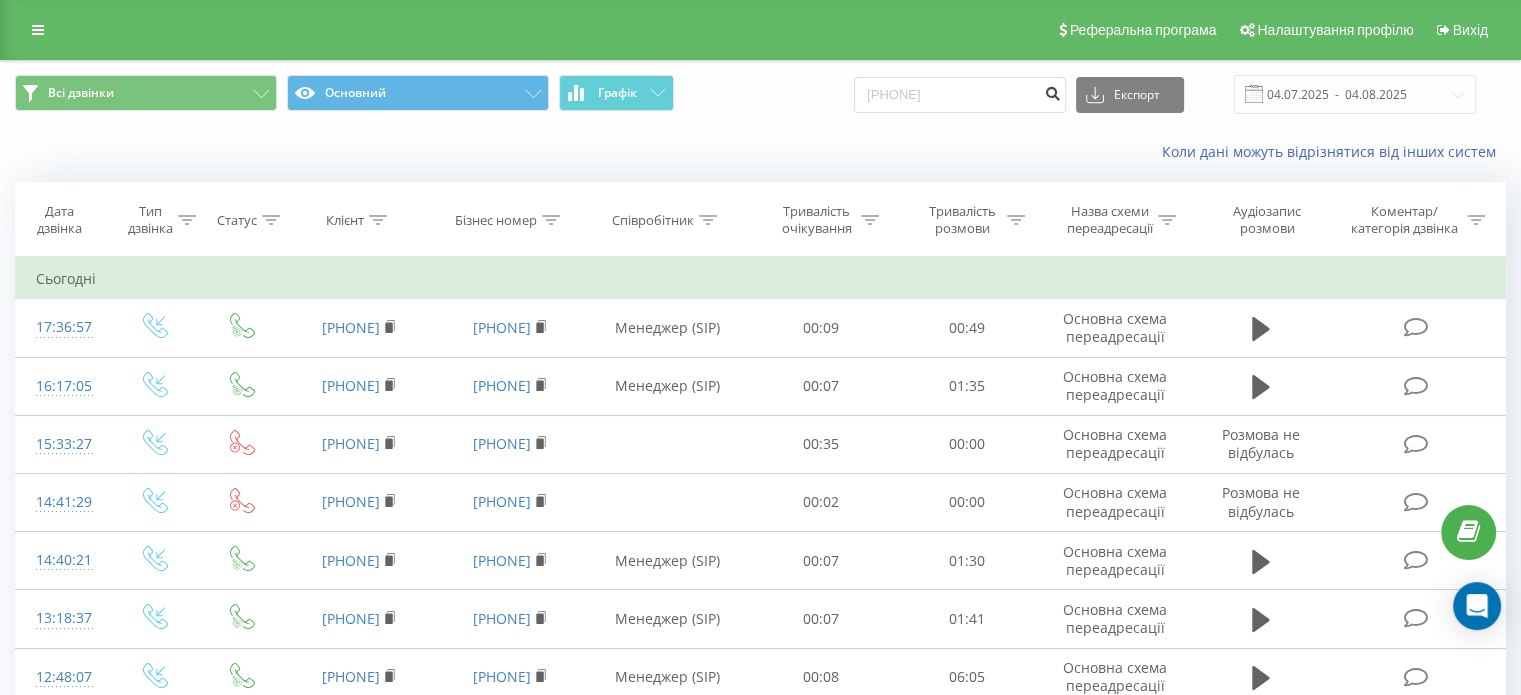click at bounding box center [1052, 91] 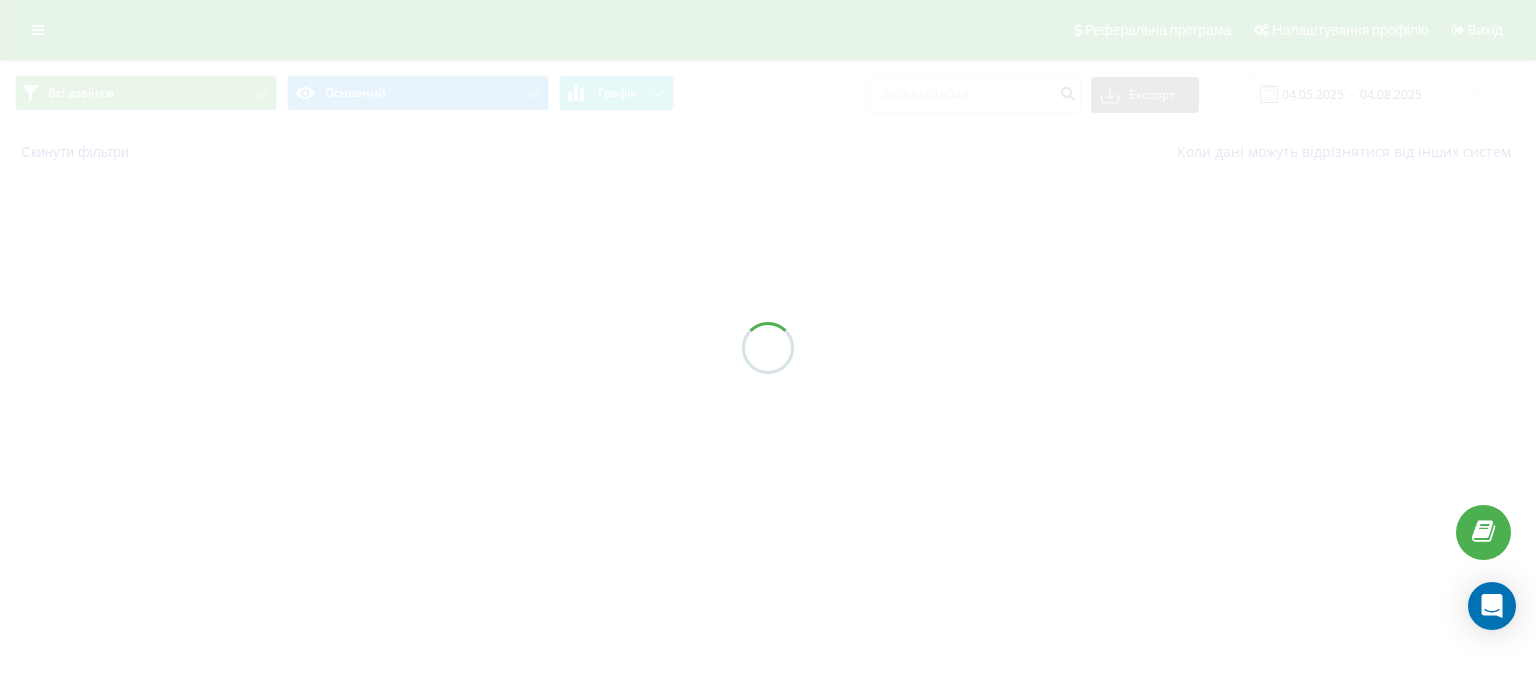 scroll, scrollTop: 0, scrollLeft: 0, axis: both 